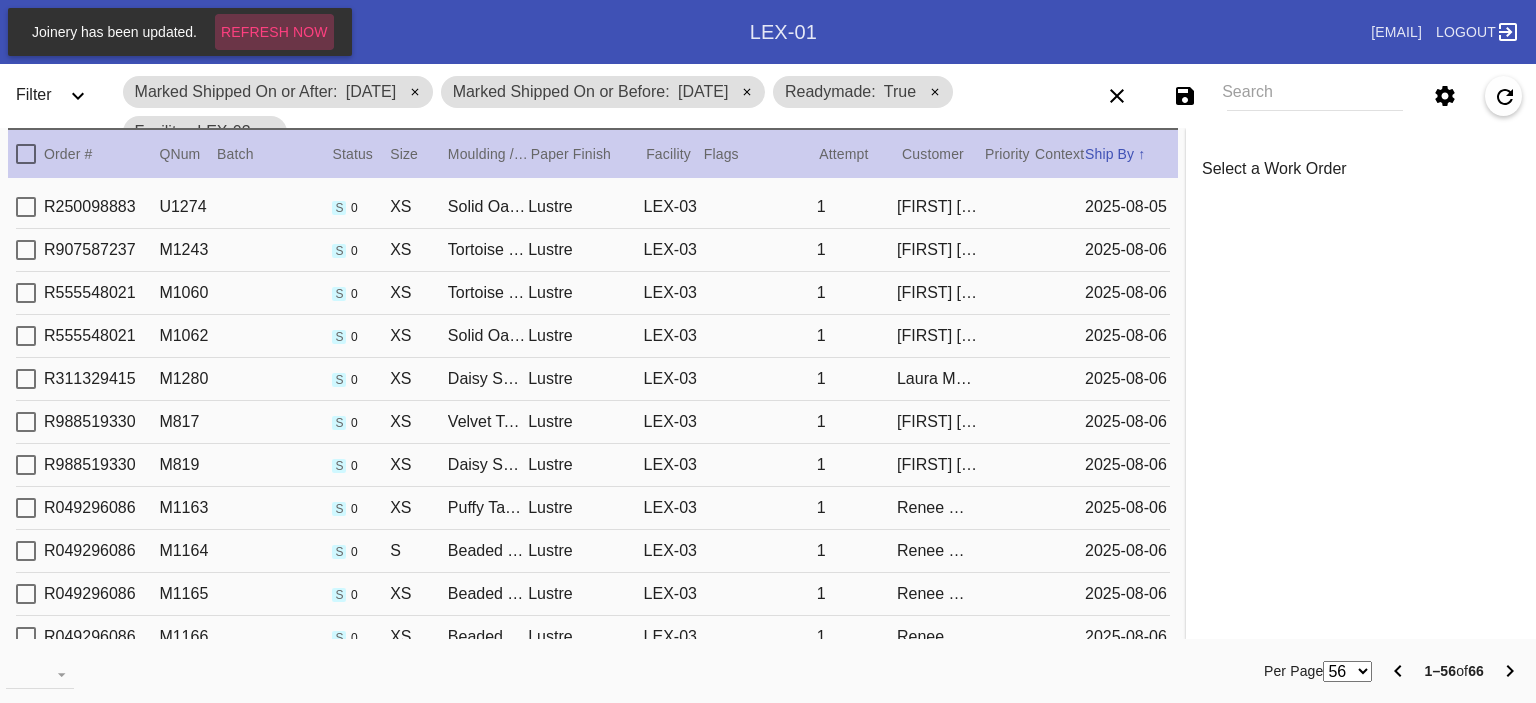 click on "Refresh Now" at bounding box center (274, 32) 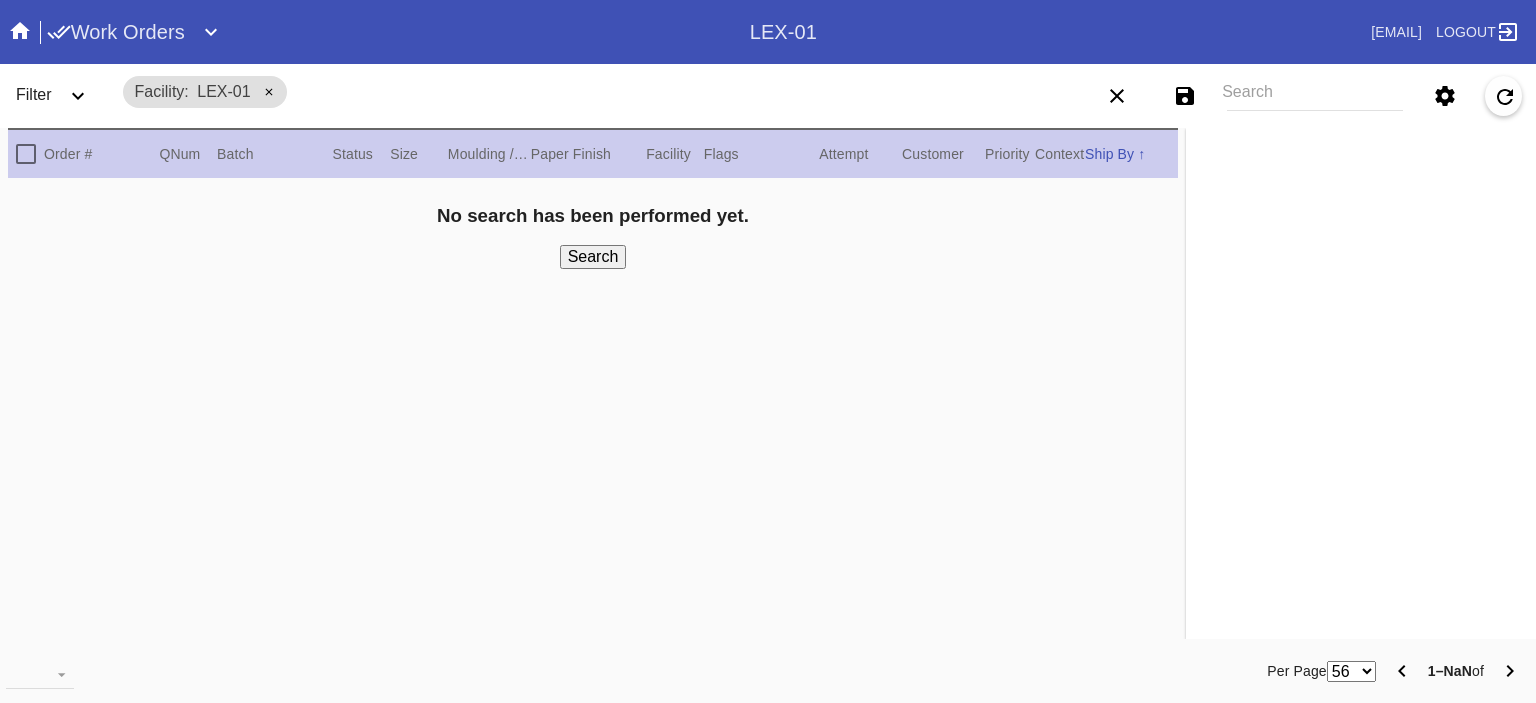 scroll, scrollTop: 0, scrollLeft: 0, axis: both 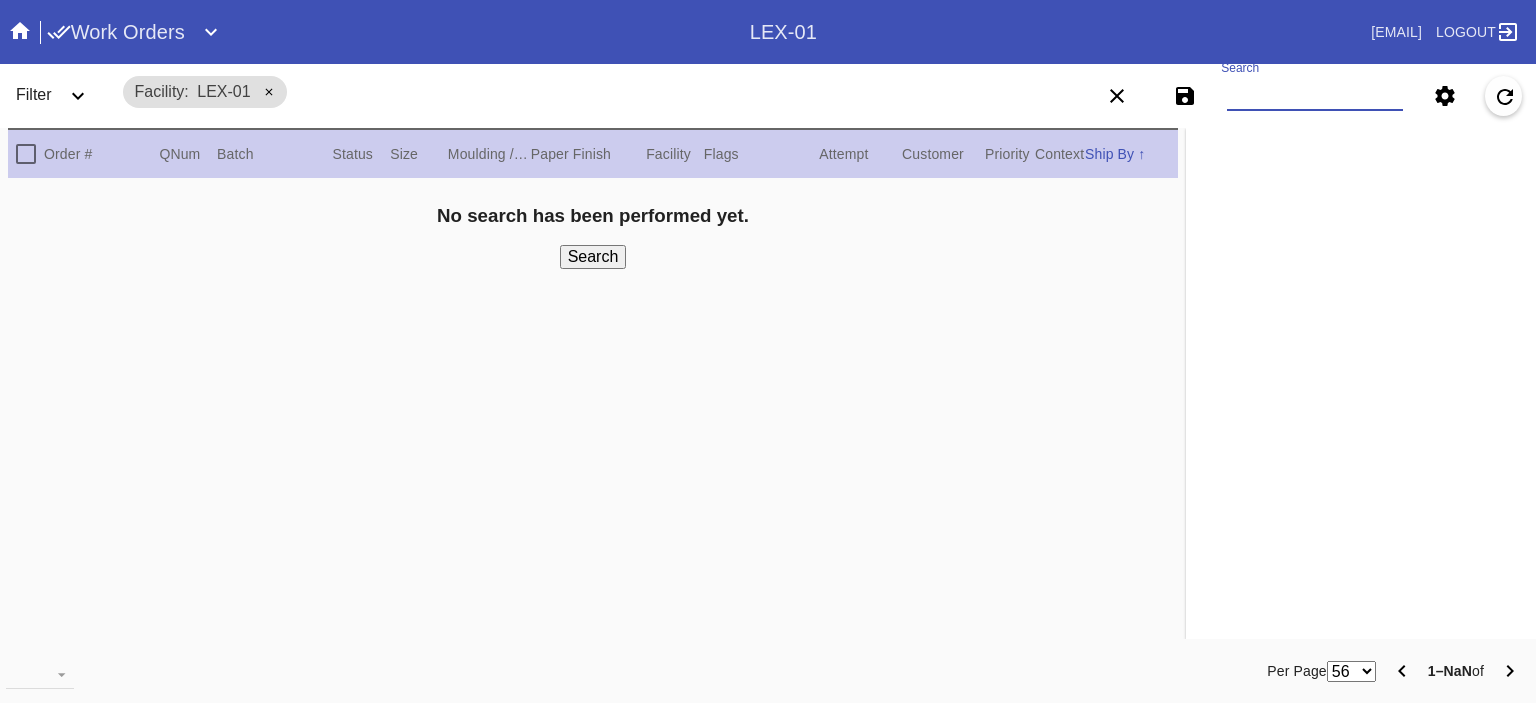 click on "Search" at bounding box center (1315, 96) 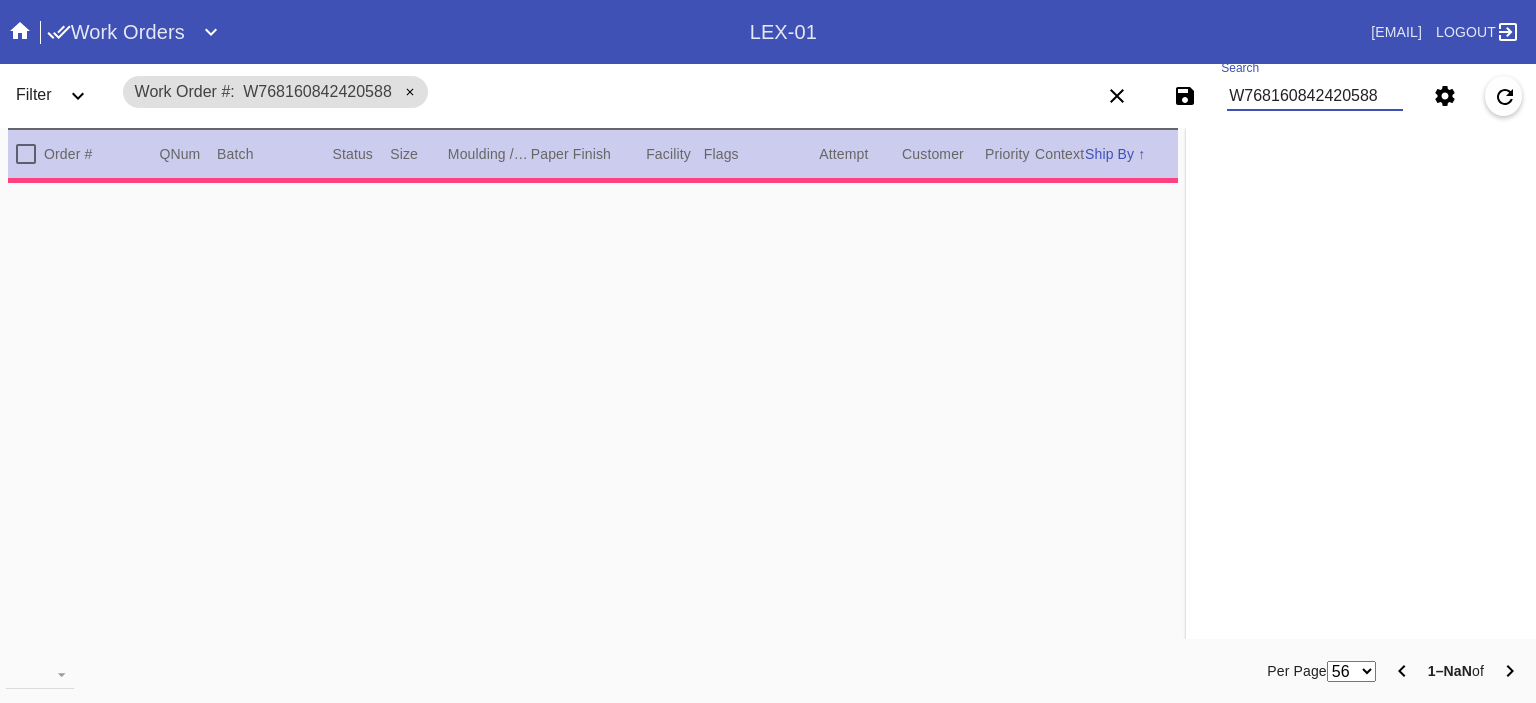 type on "***" 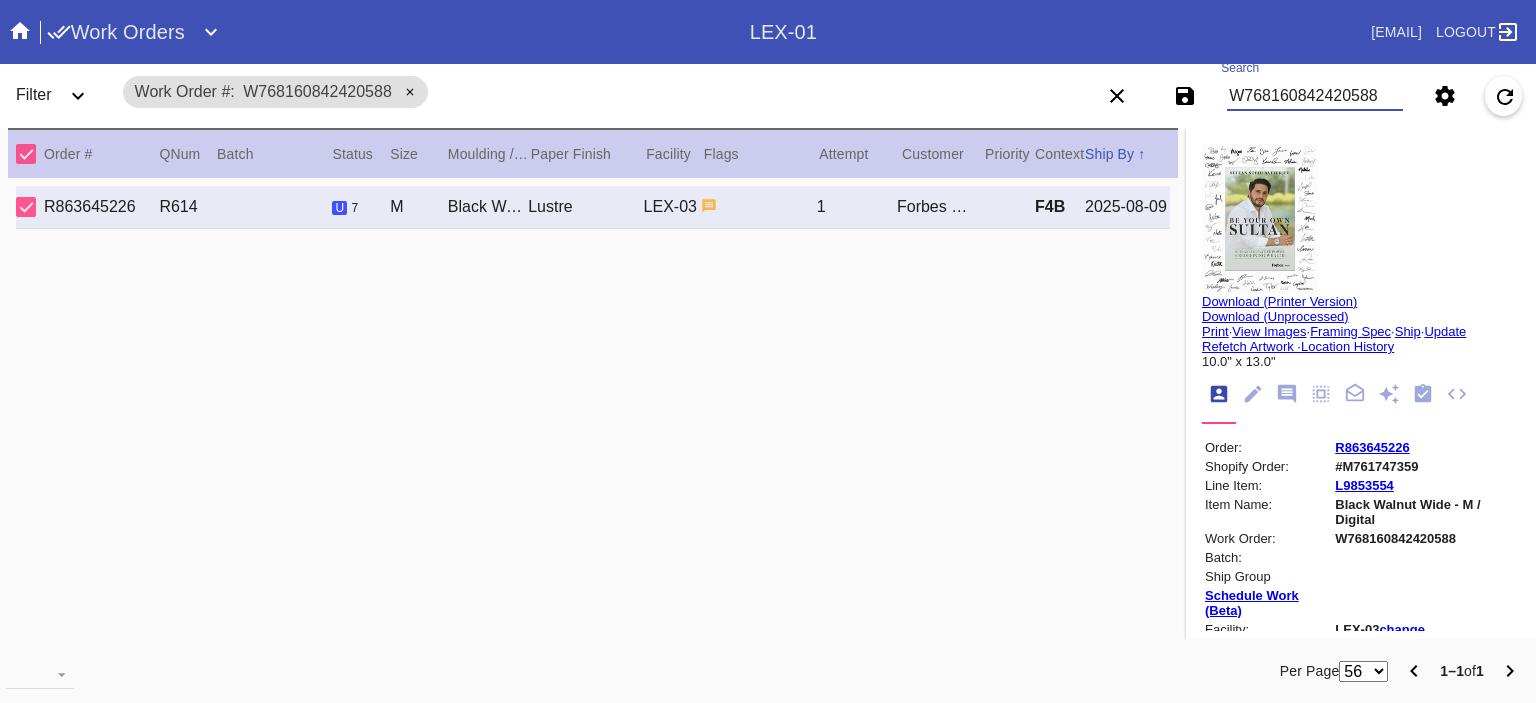 type on "W768160842420588" 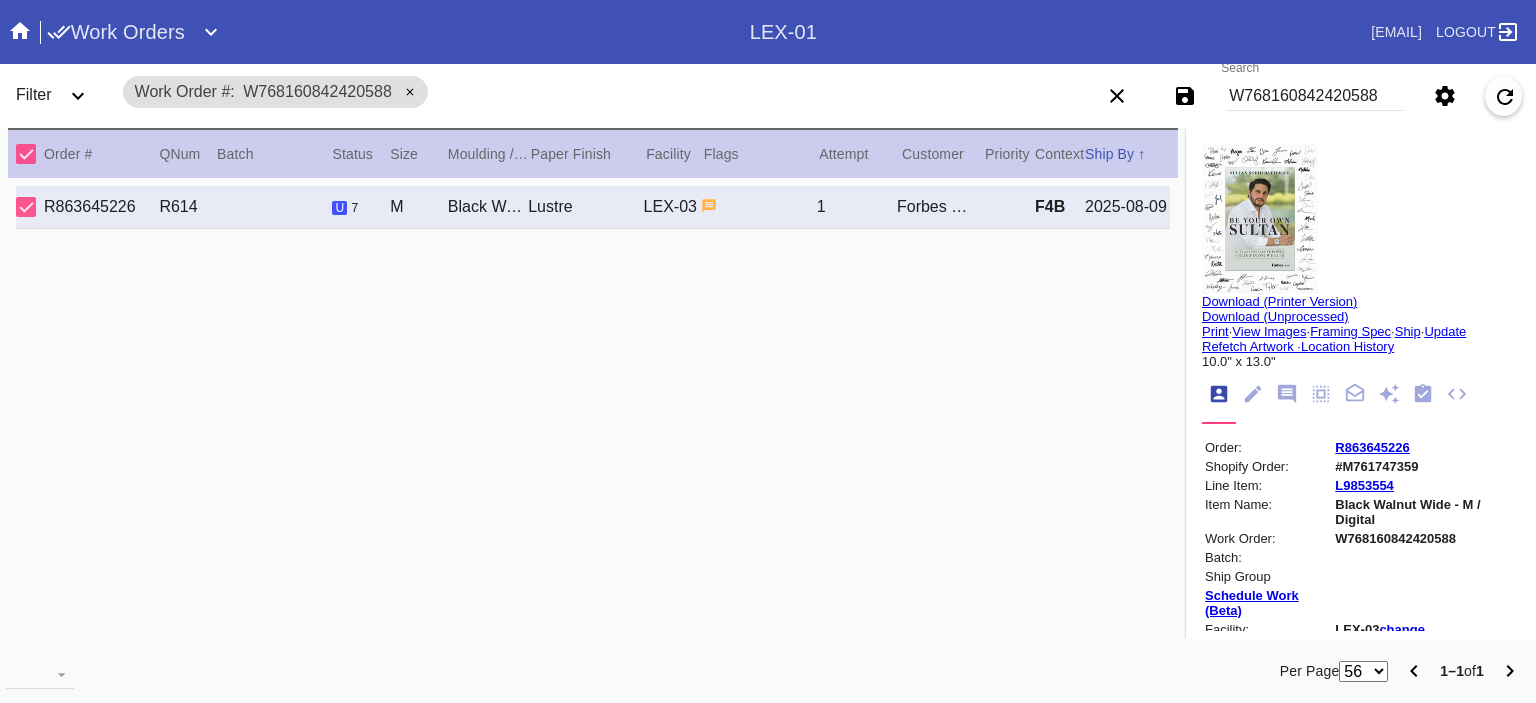 click at bounding box center [1260, 219] 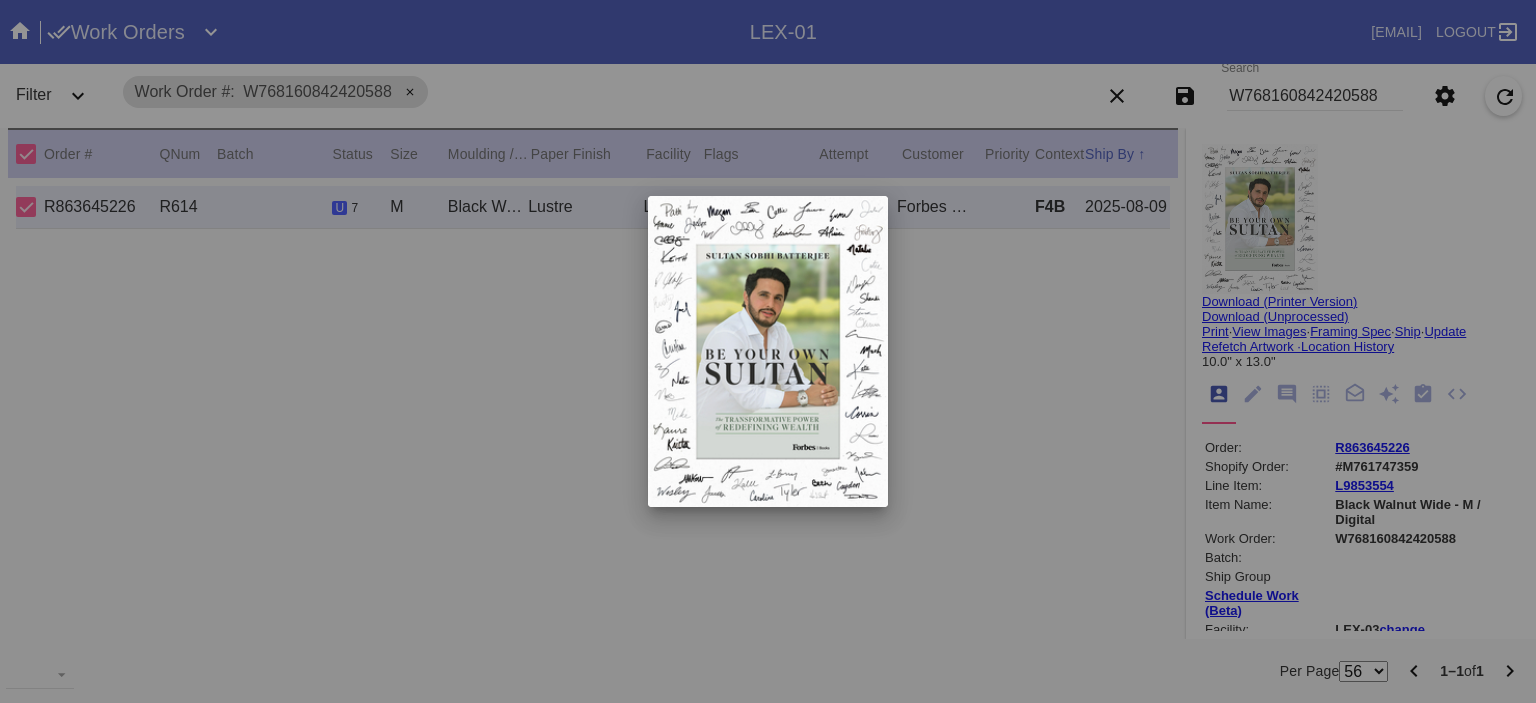 click at bounding box center (768, 351) 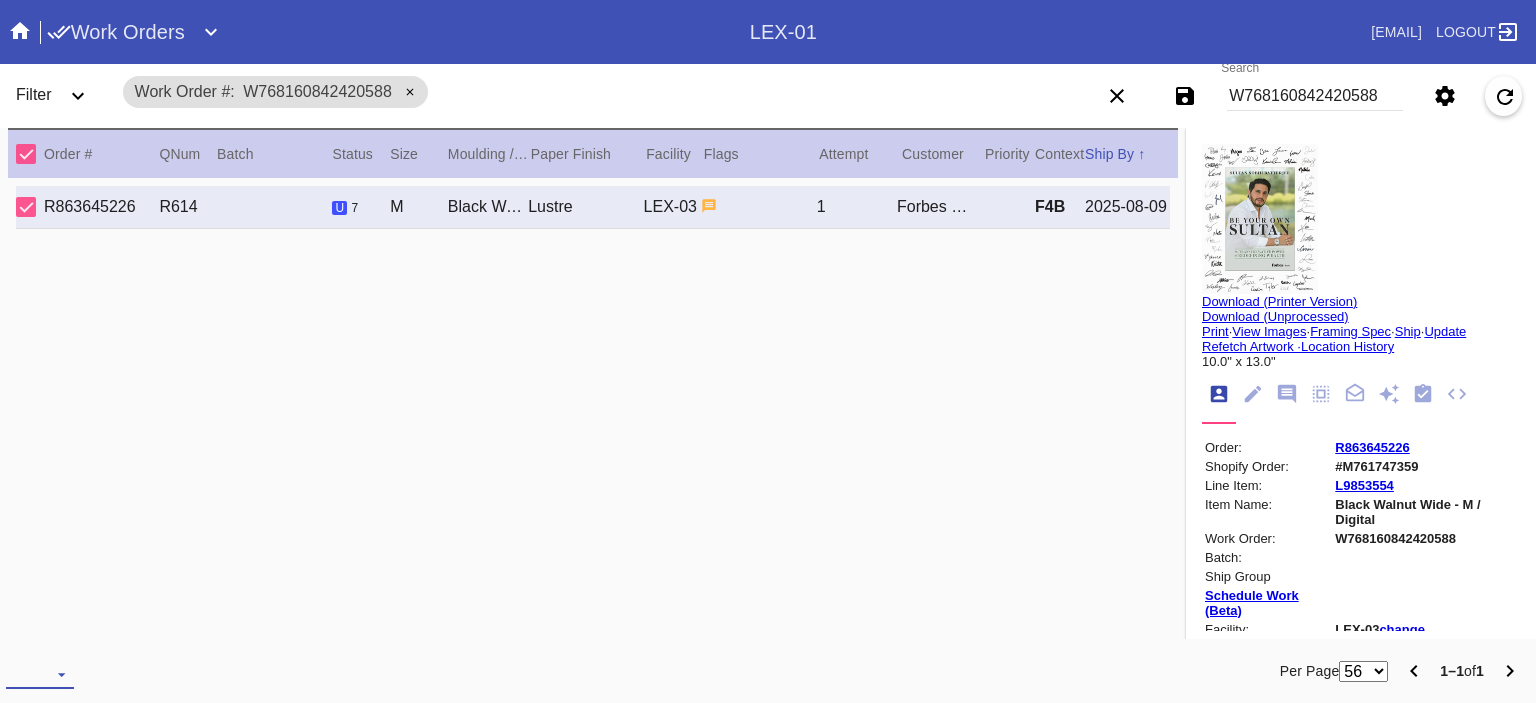 click on "Download... Export Selected Items Print Work Orders Frame Labels Frame Labels v2 Mat Labels Moulding Plate Labels Acrylic Labels Foam Labels Foam Data Story Pockets Mini Story Pockets OMGA Data GUNNAR Data FastCAM Data" at bounding box center [40, 674] 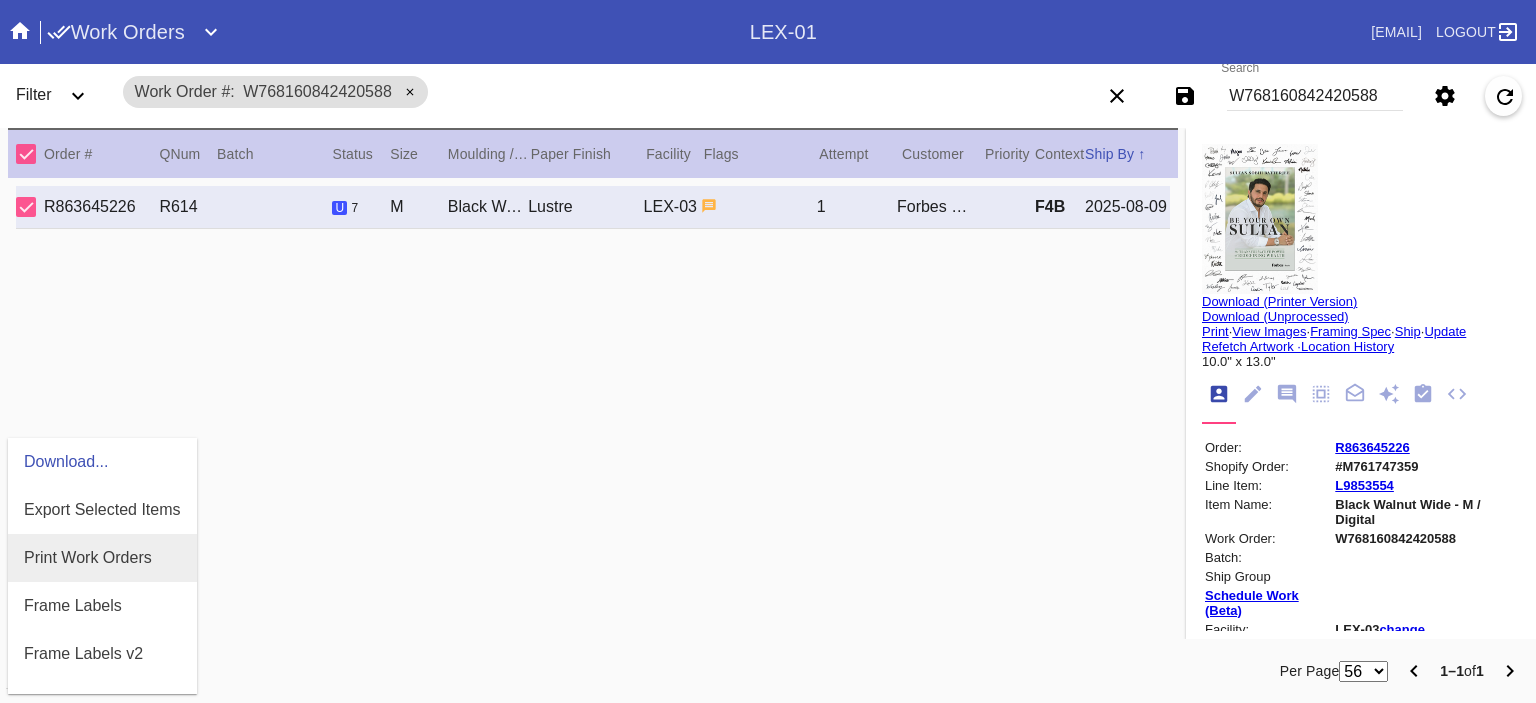 click on "Print Work Orders" at bounding box center (88, 558) 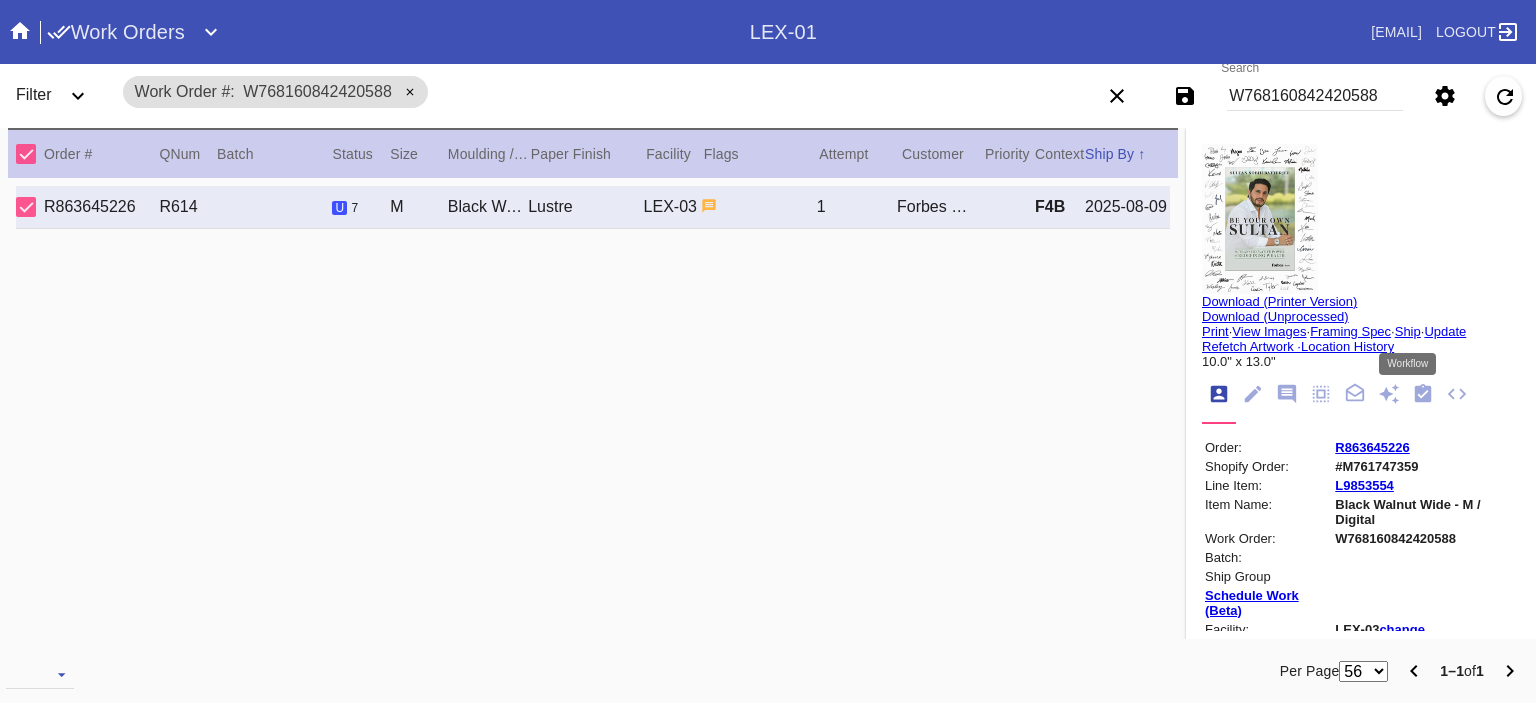 click 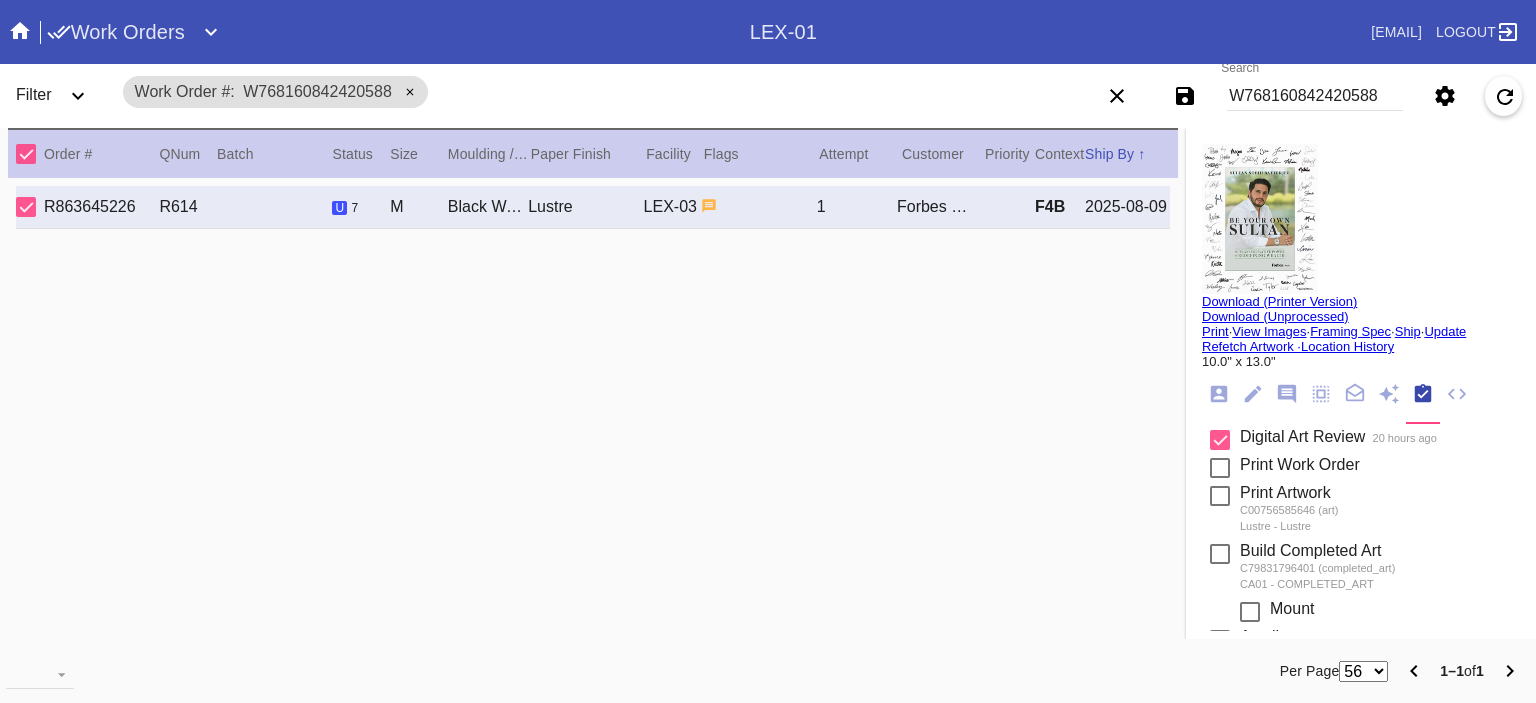 click on "W768160842420588" at bounding box center [1315, 96] 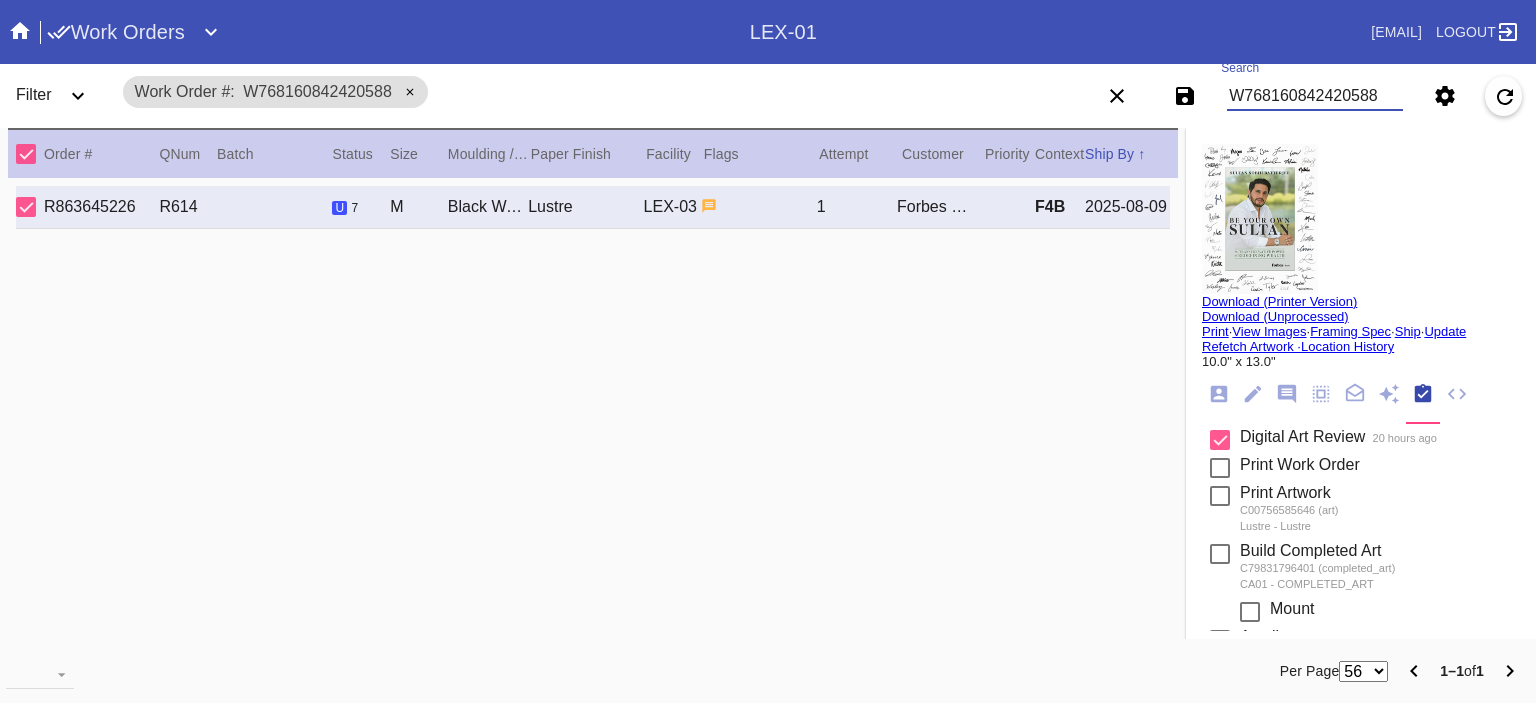 click on "W768160842420588" at bounding box center (1315, 96) 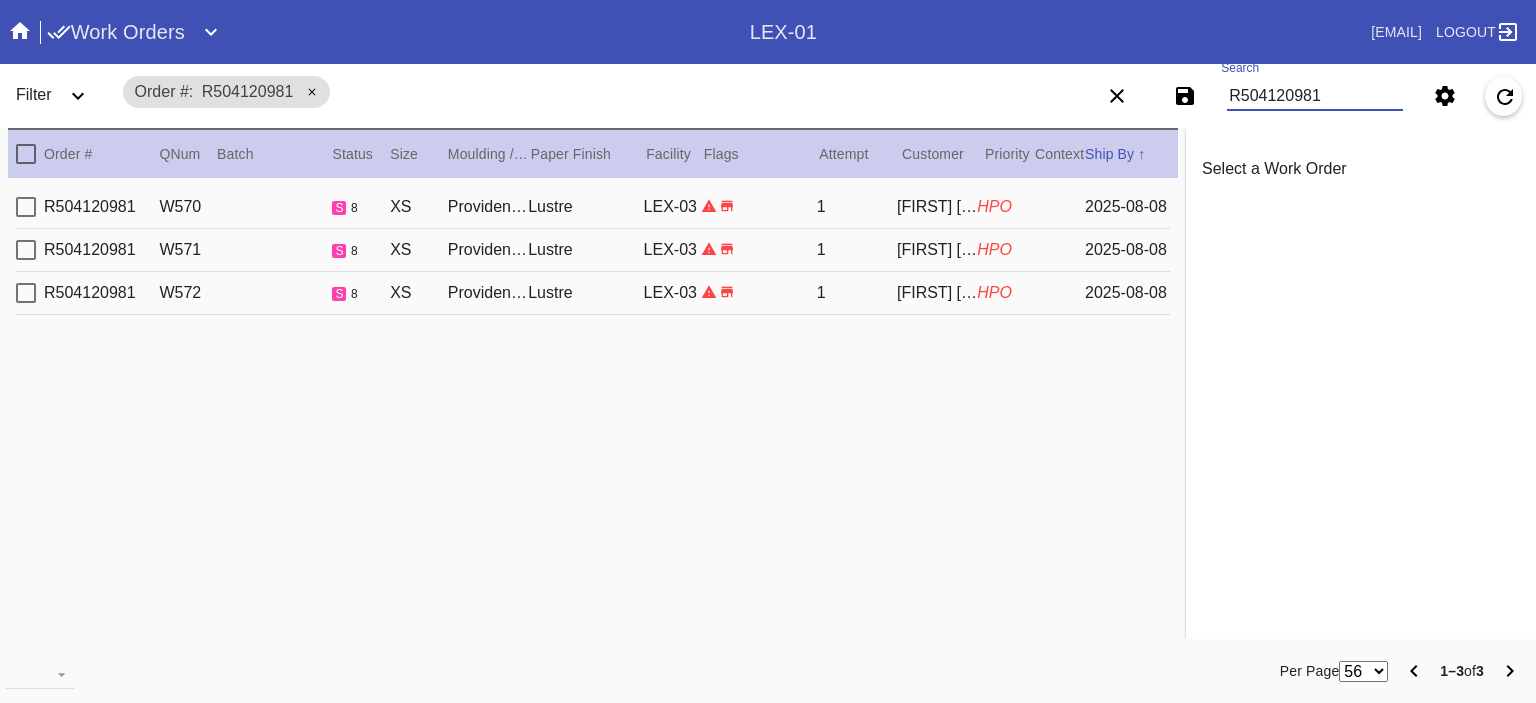 type on "R504120981" 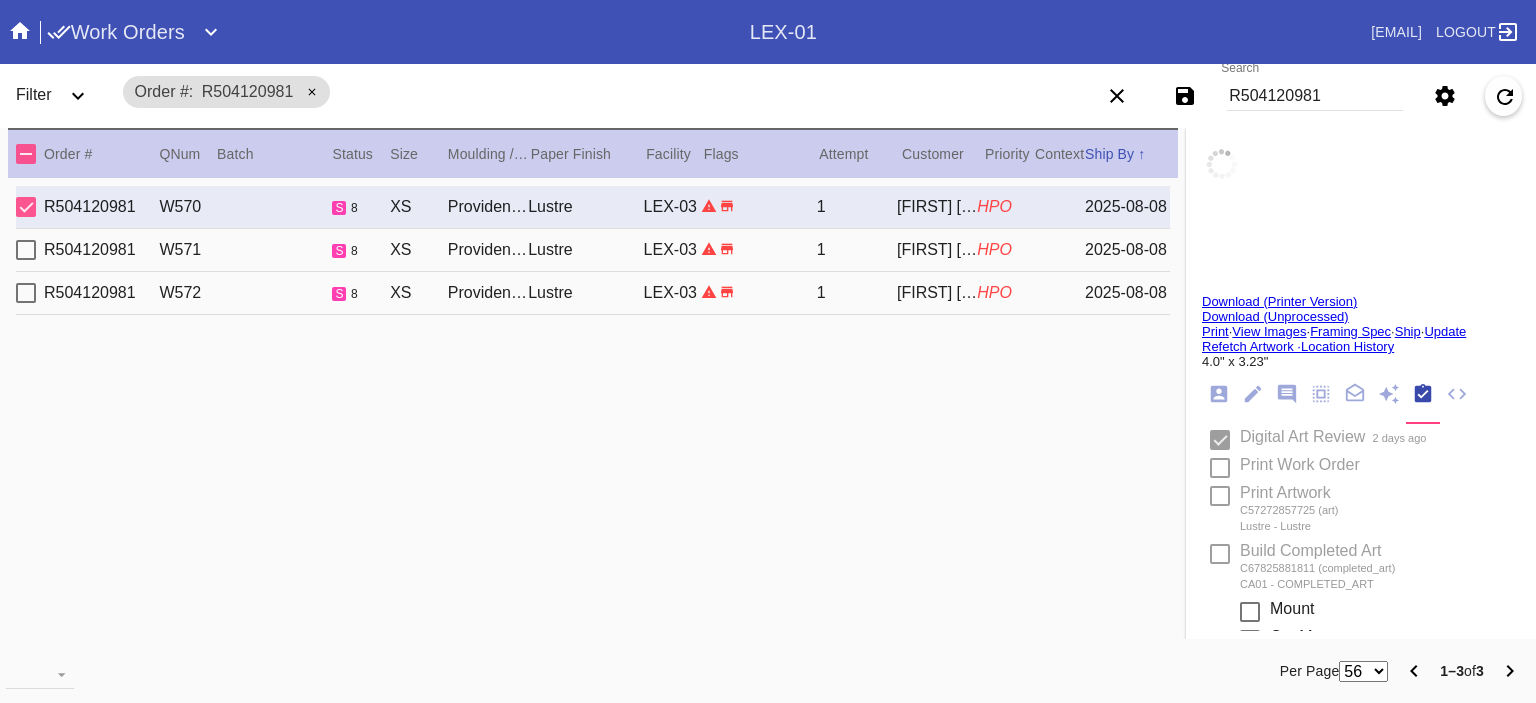 type on "2.5" 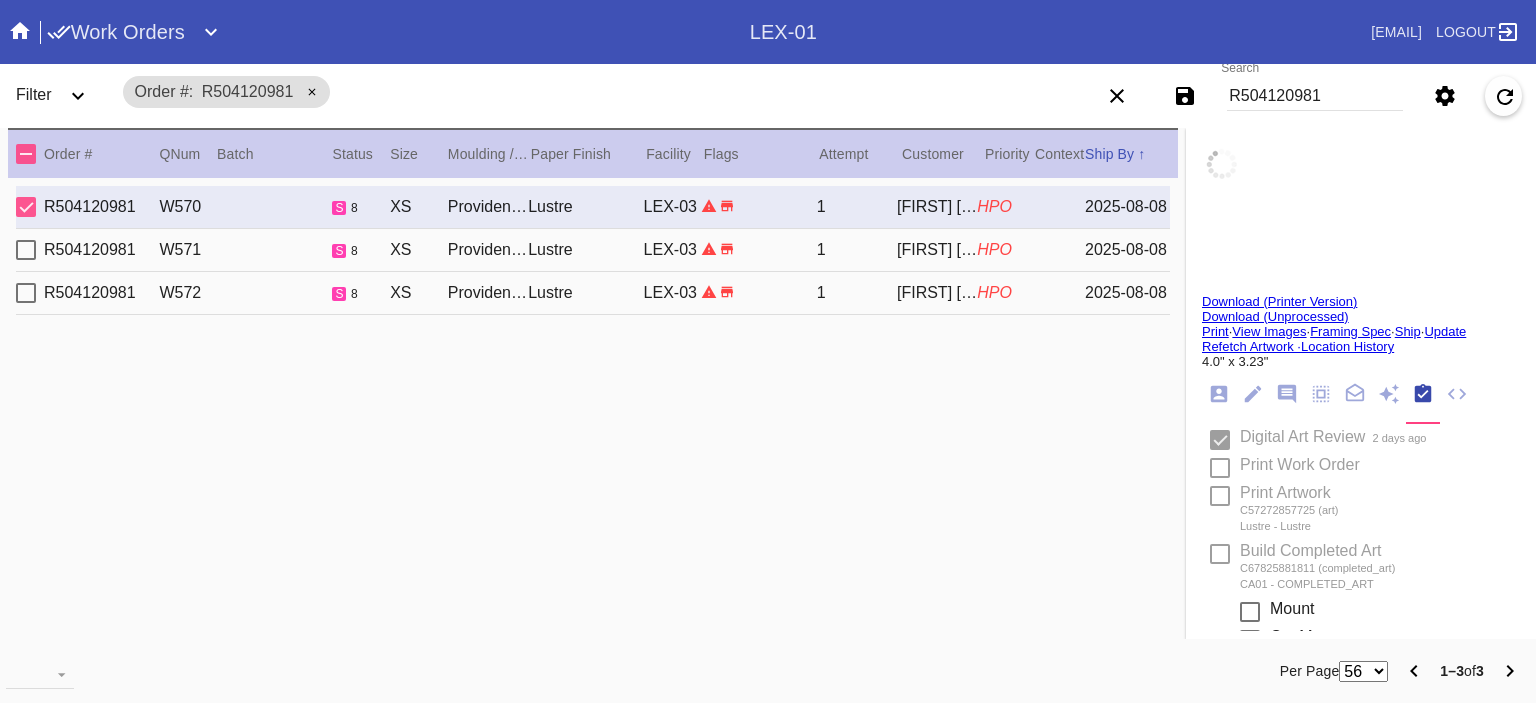 type on "2.5" 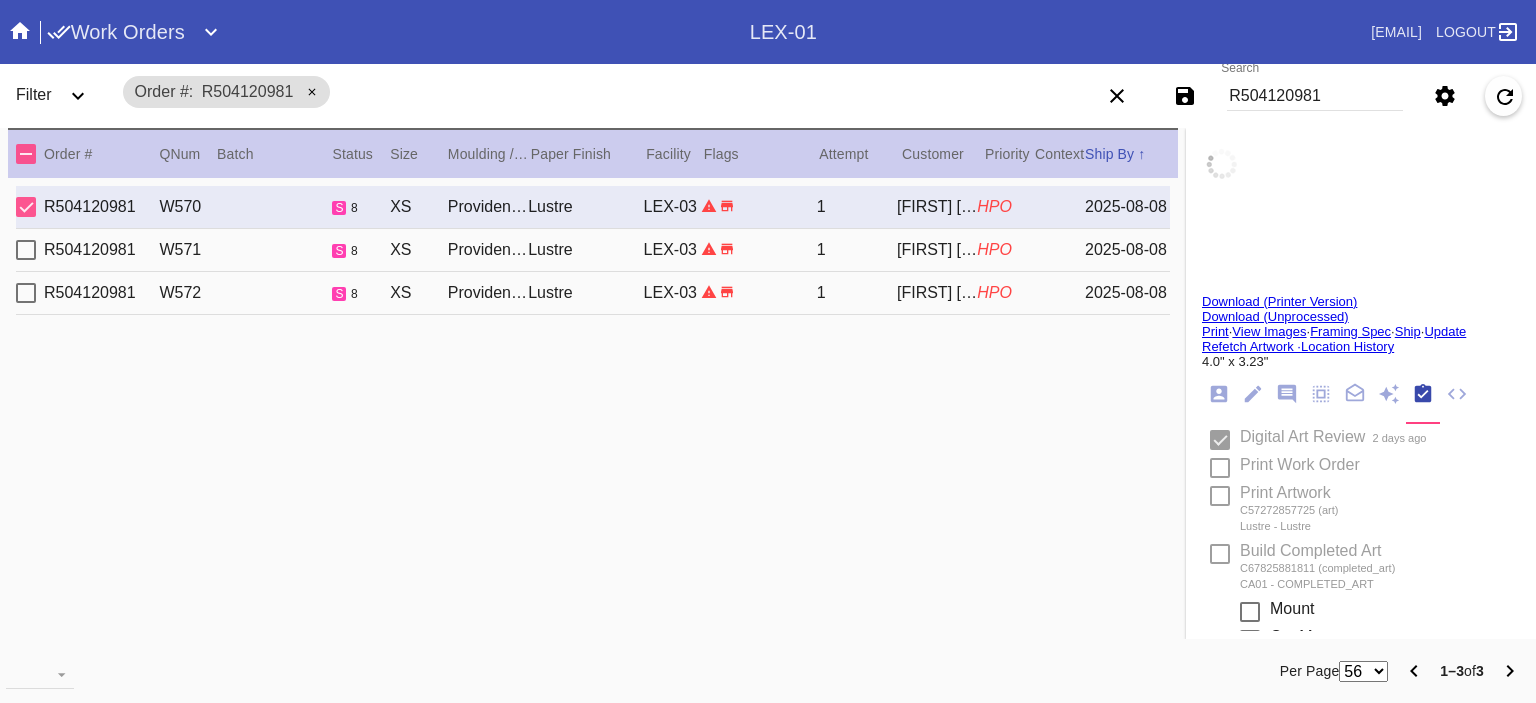 type on "2.5" 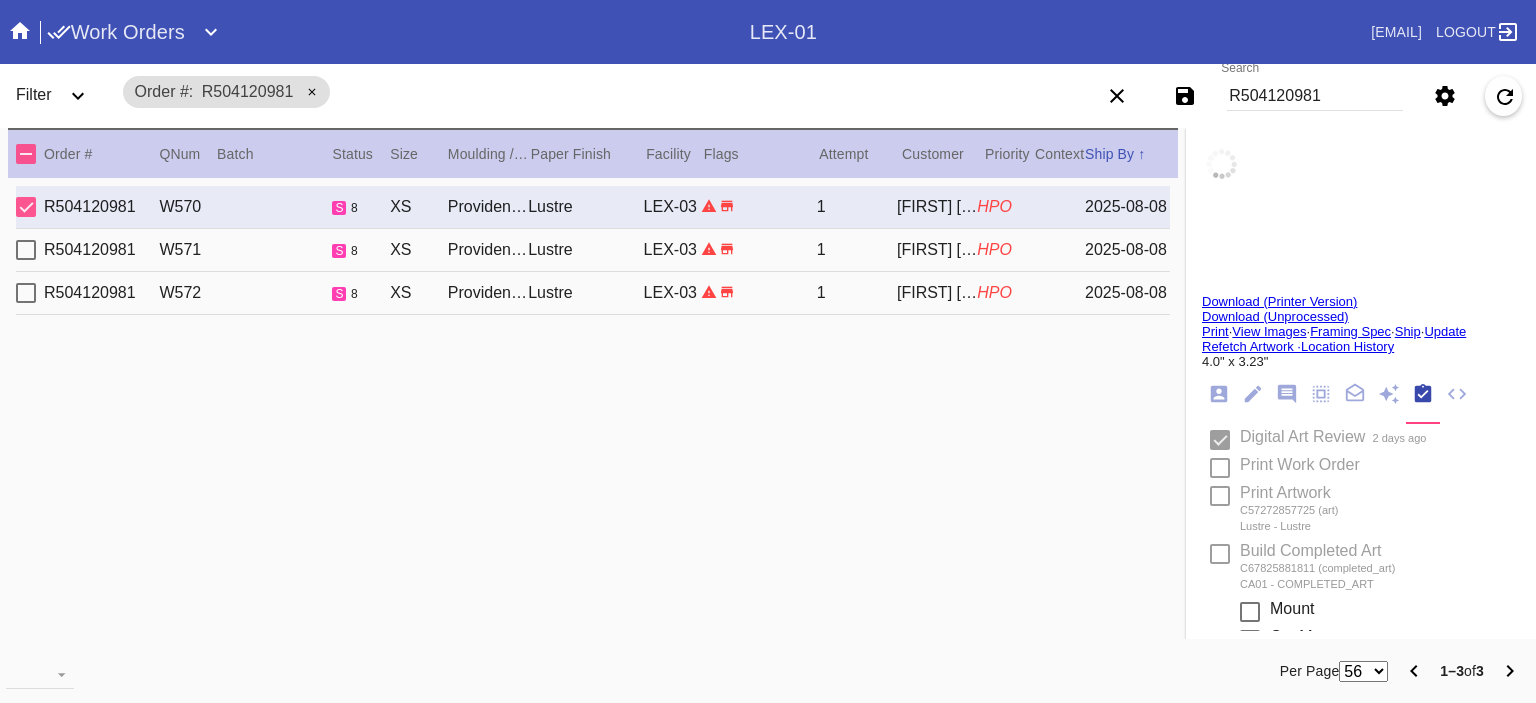 type on "0.1875" 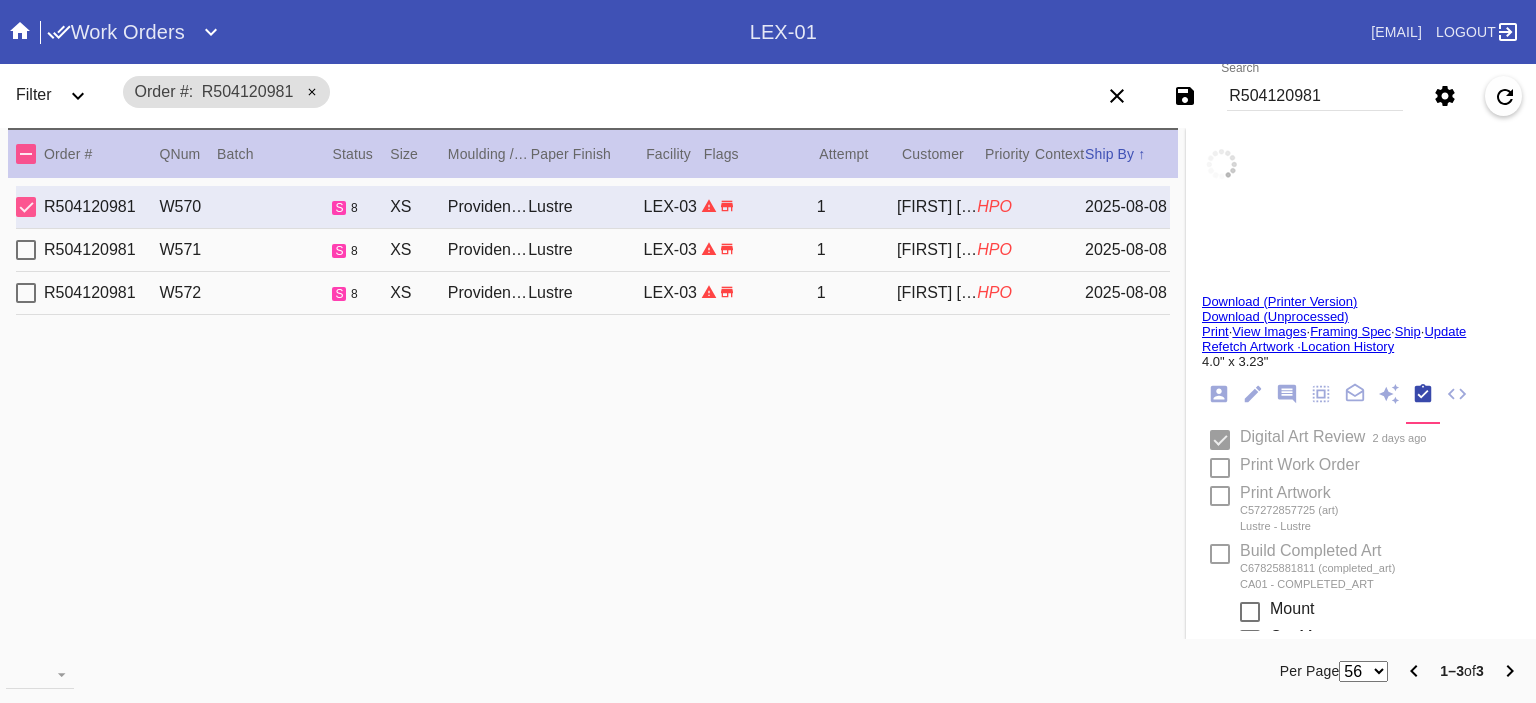 type on "3.75" 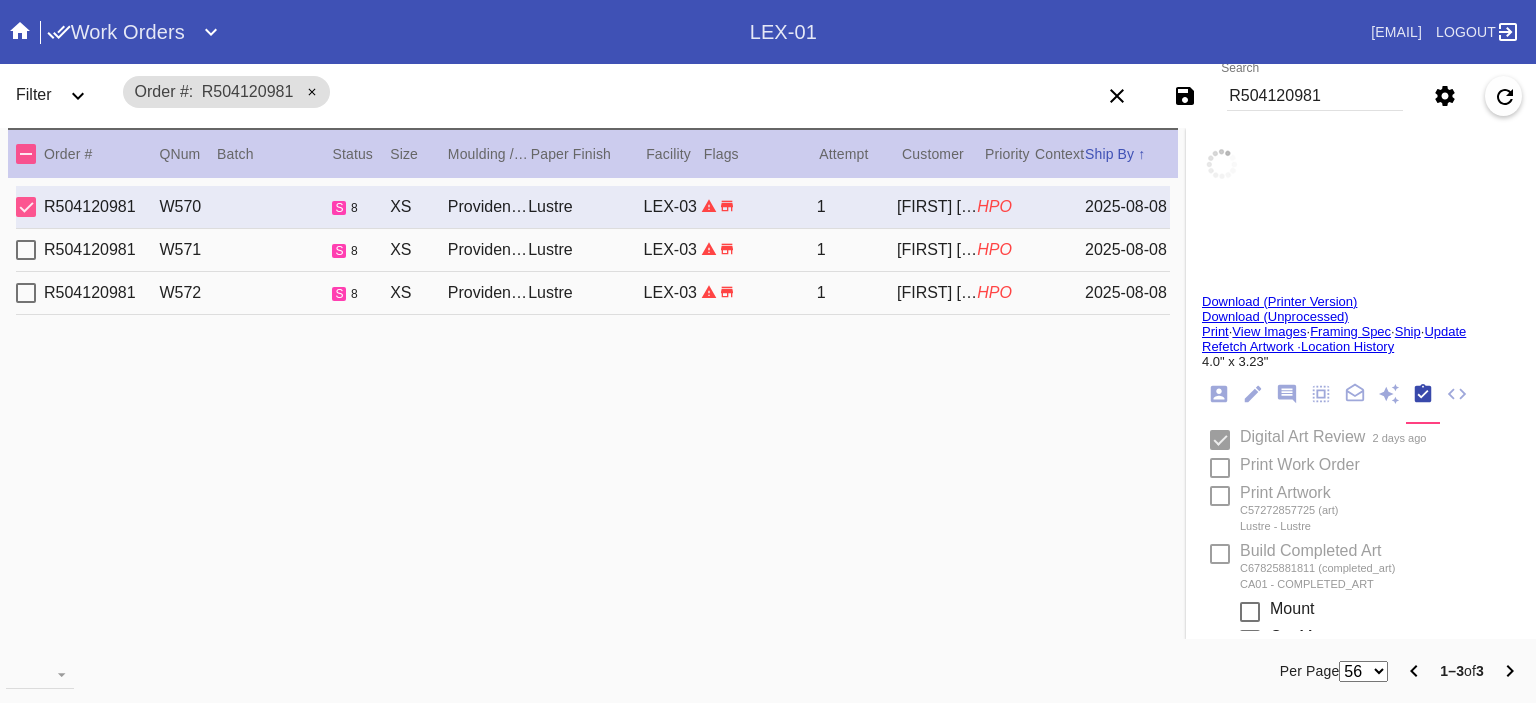 type on "2.875" 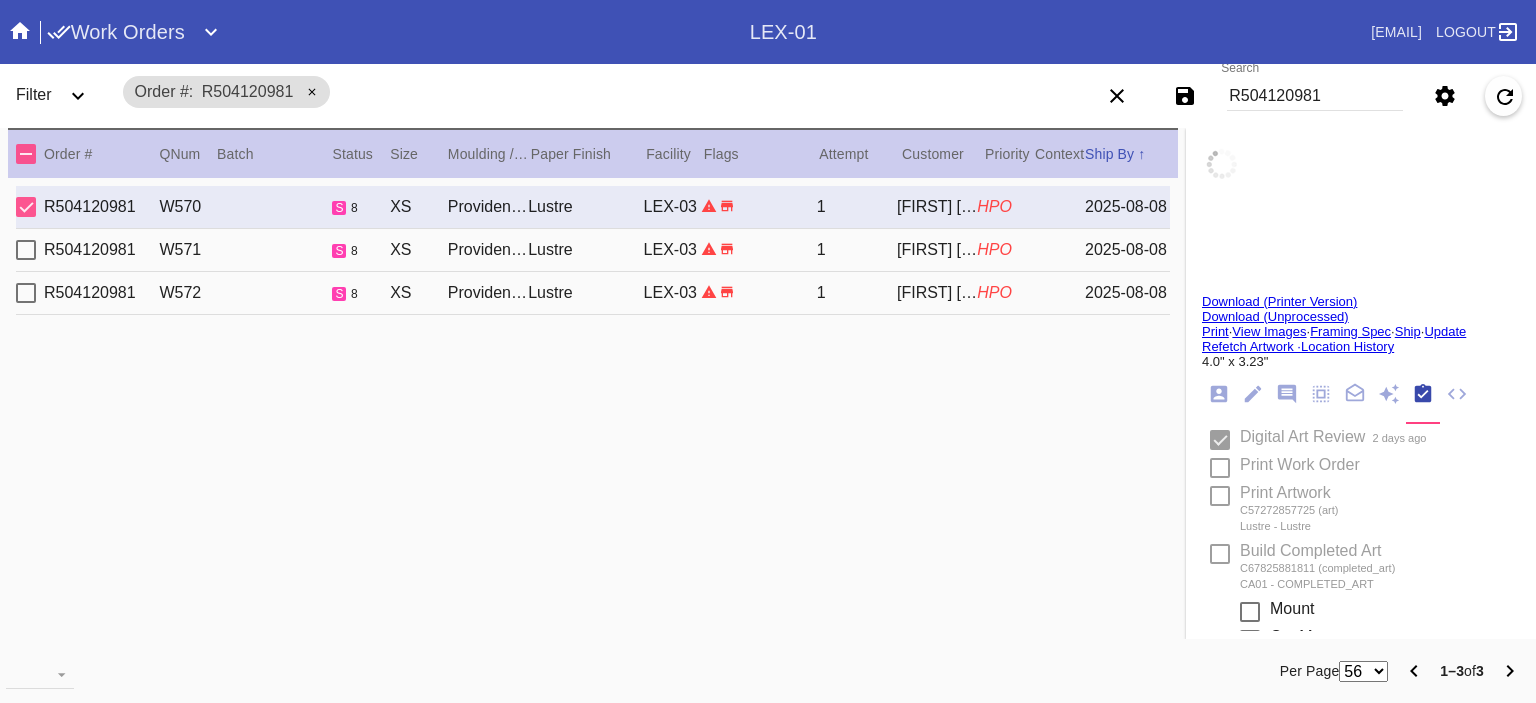 type on "8/2/2025" 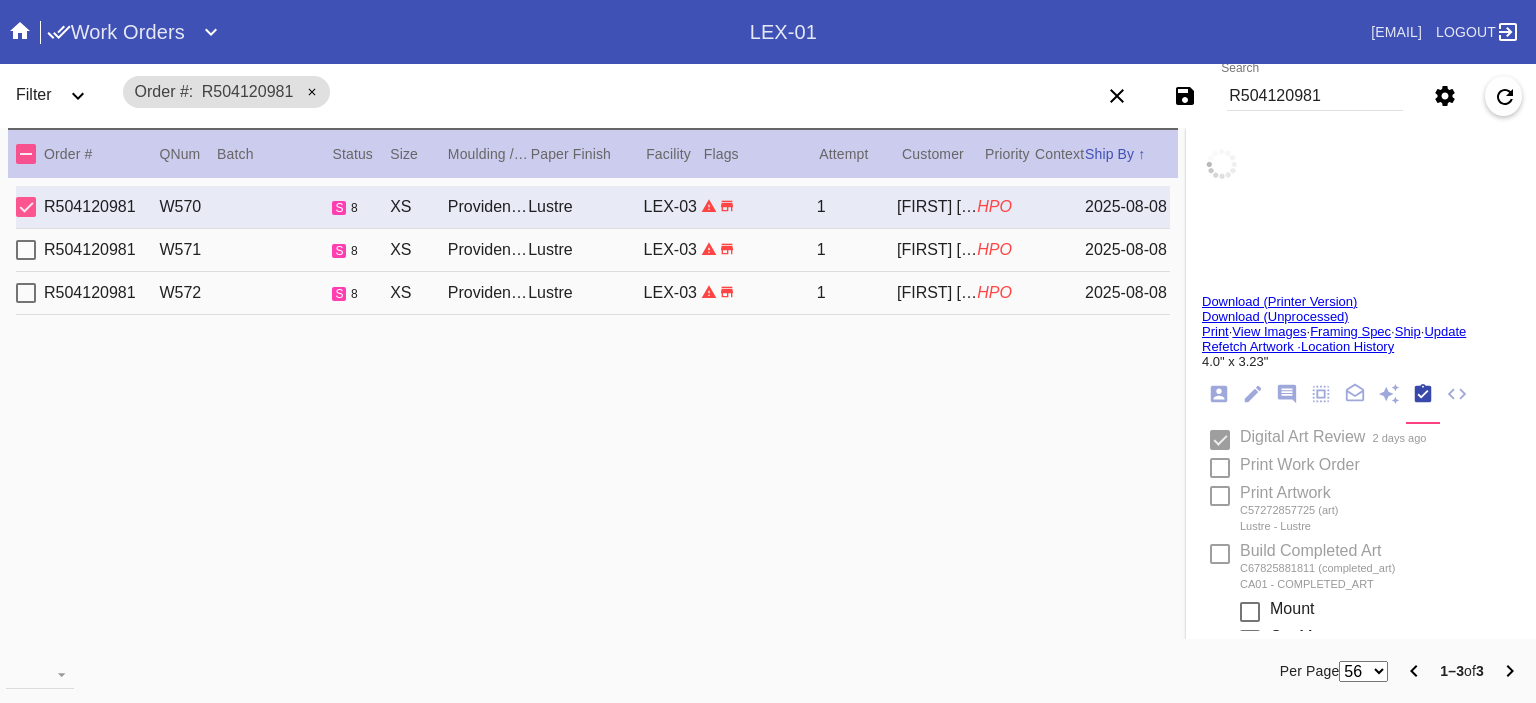 type on "8/6/2025" 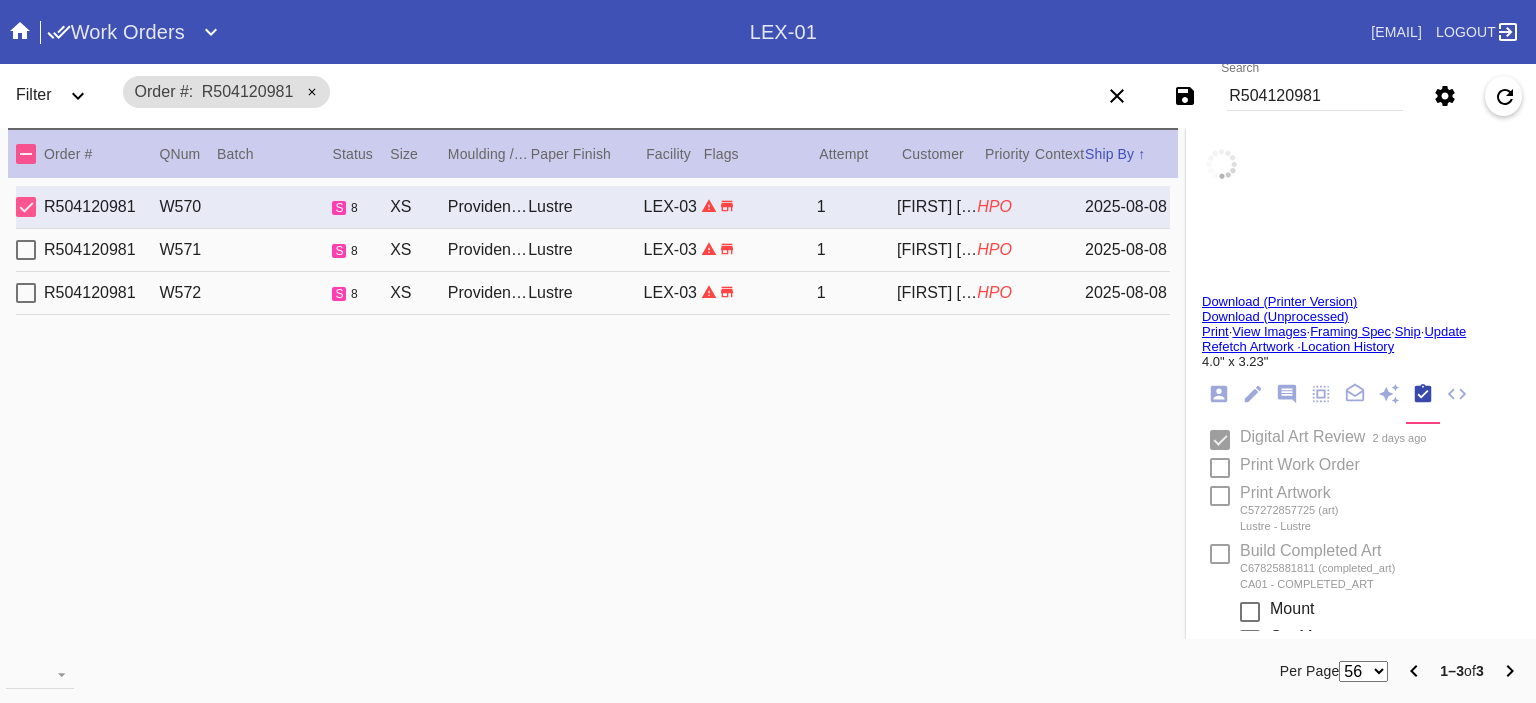type on "8/8/2025" 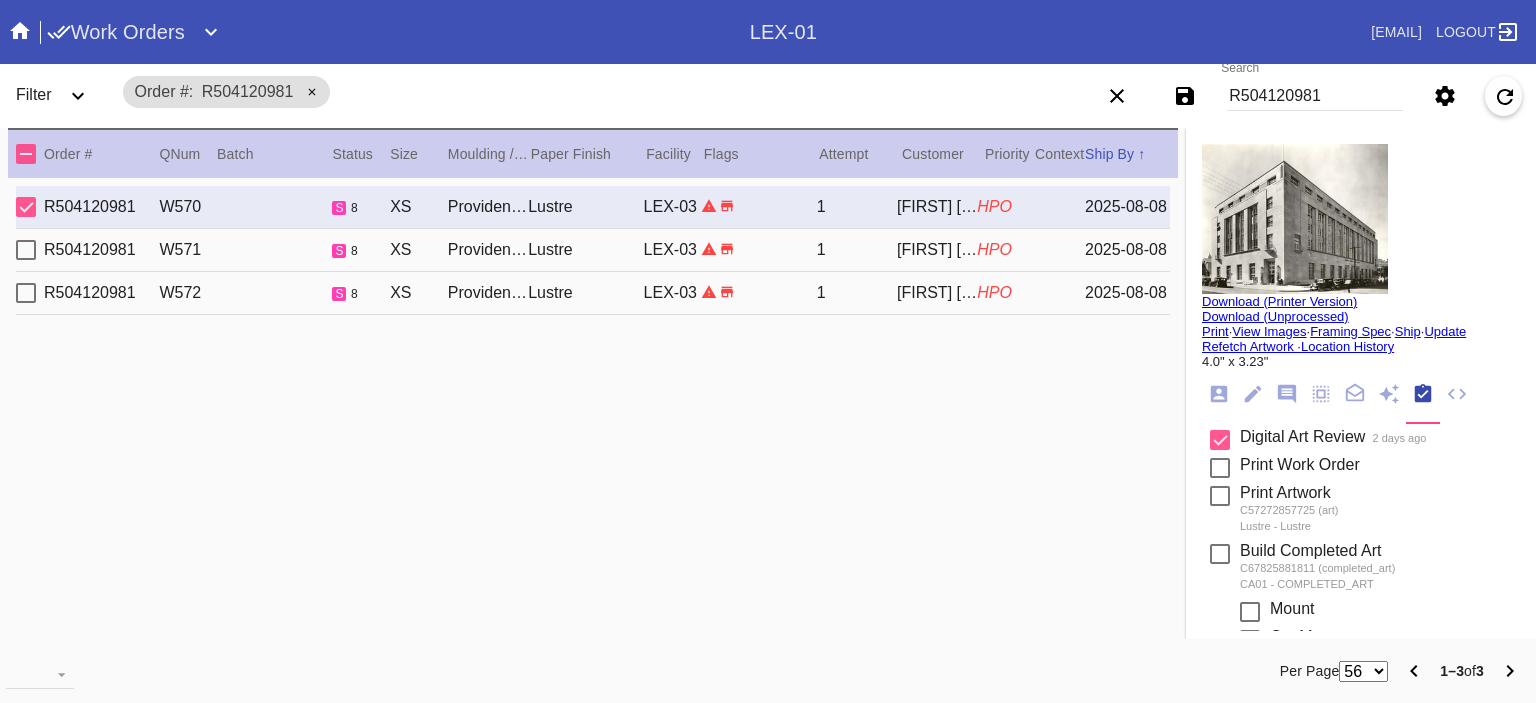 click at bounding box center [26, 154] 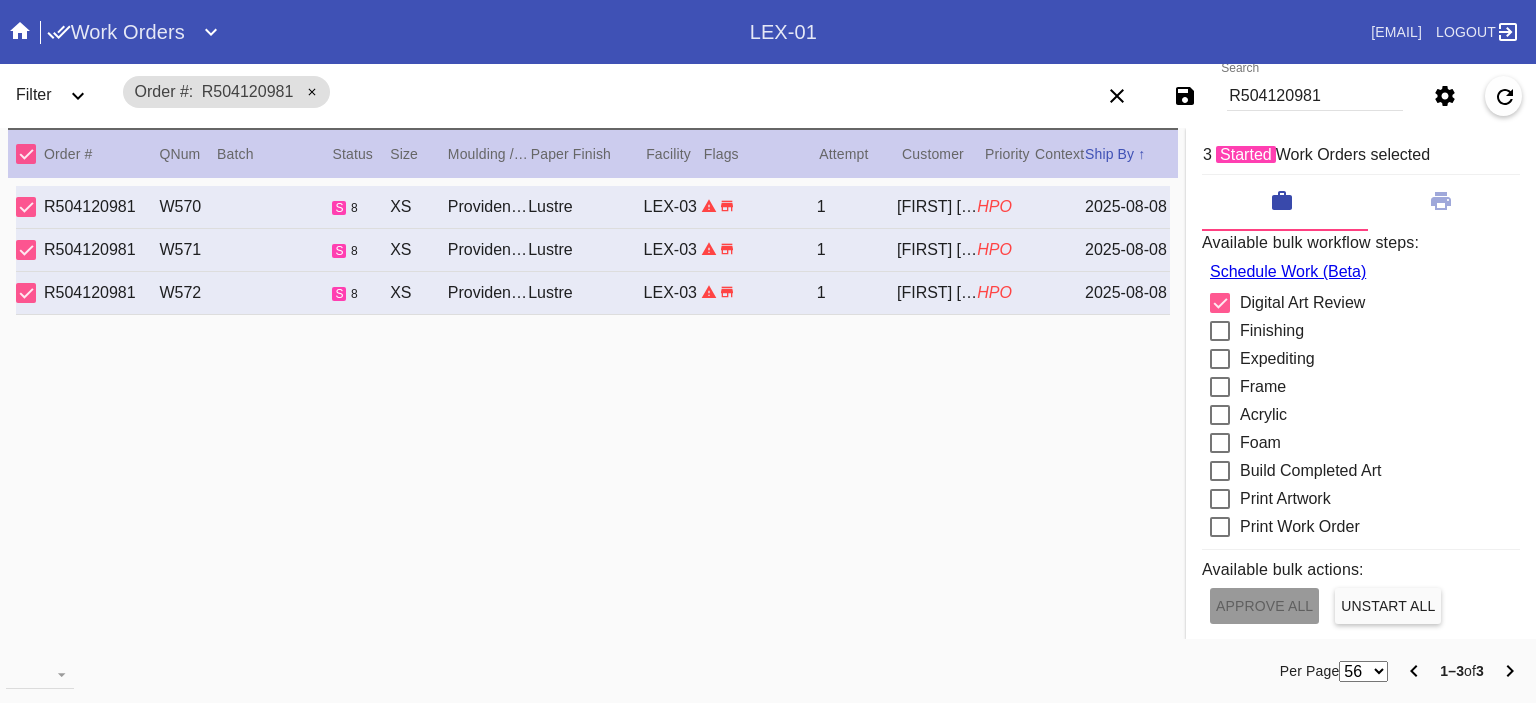 drag, startPoint x: 1426, startPoint y: 201, endPoint x: 954, endPoint y: 475, distance: 545.7655 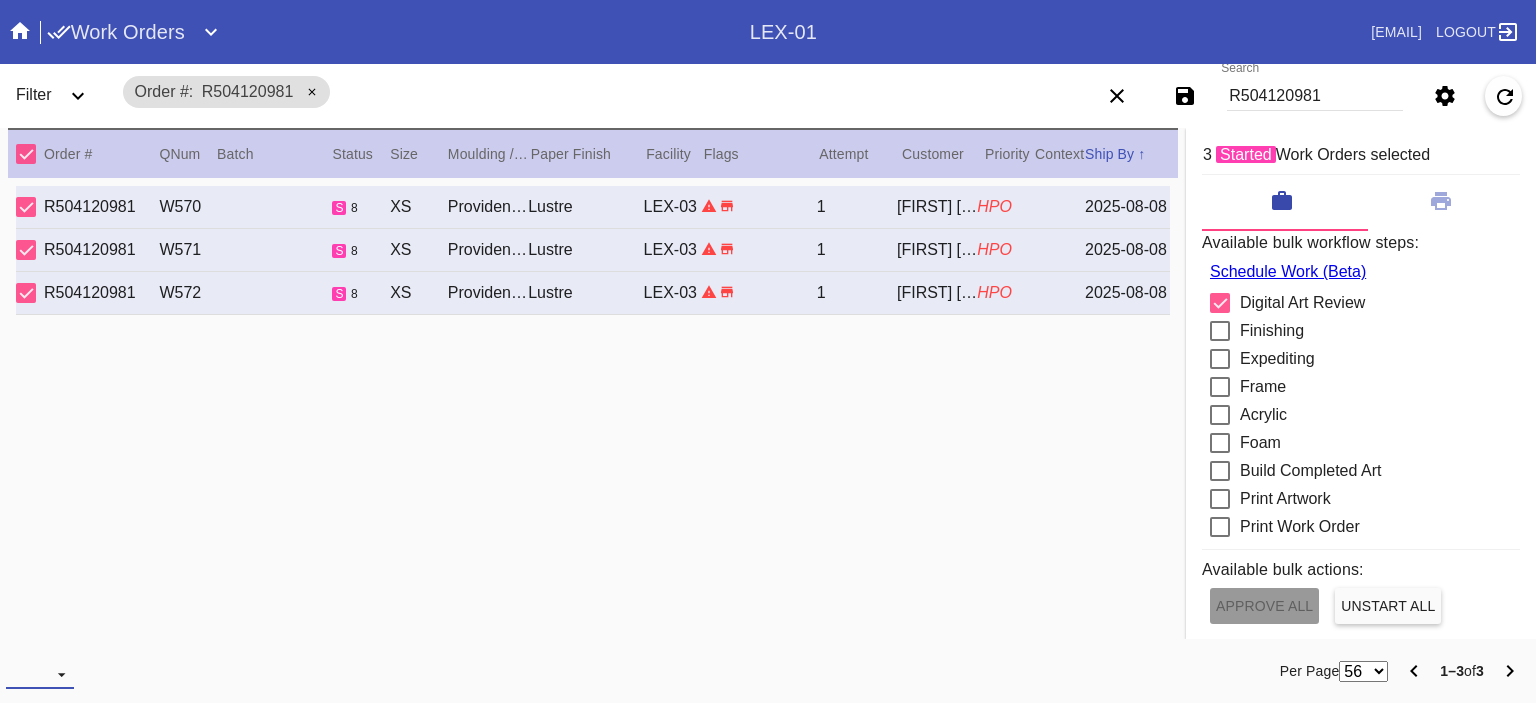 click at bounding box center (40, 674) 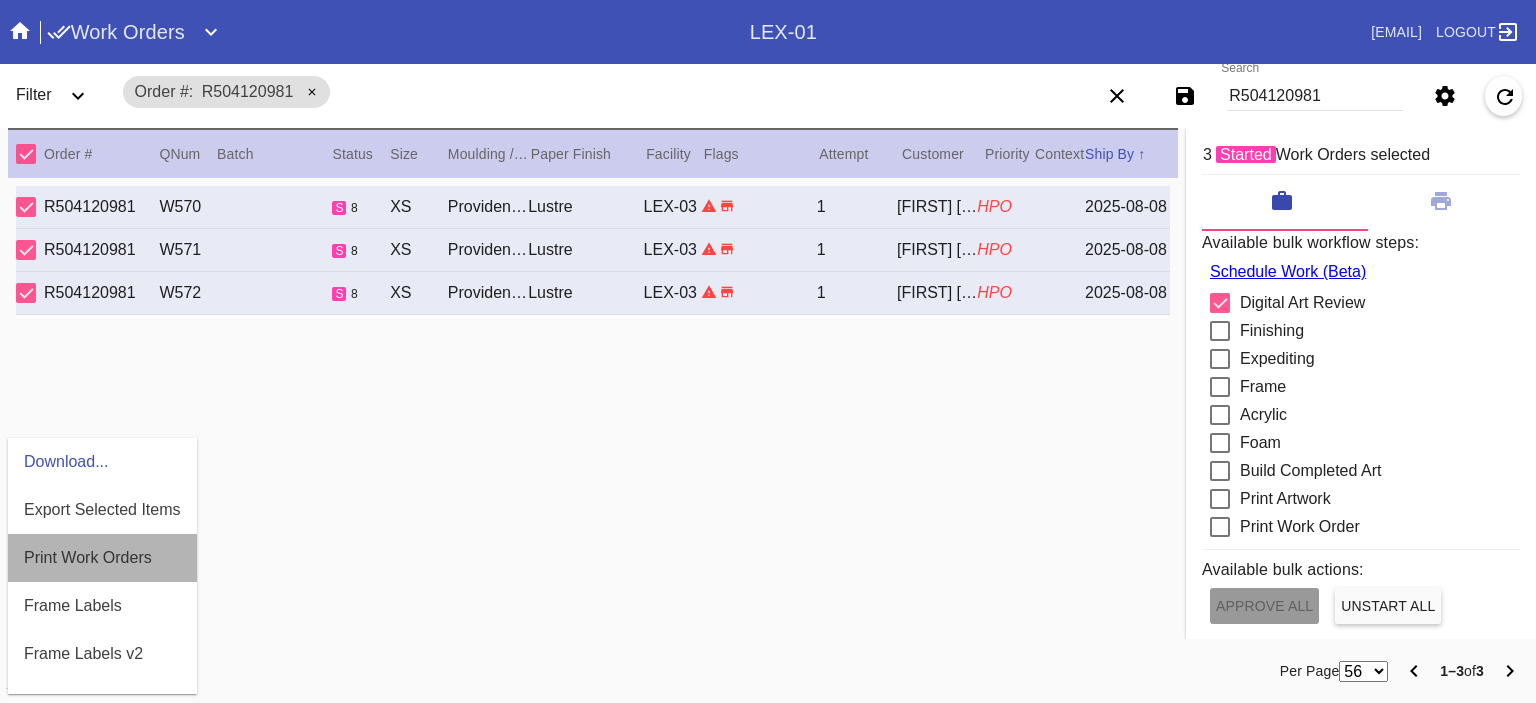 click on "Print Work Orders" at bounding box center [102, 558] 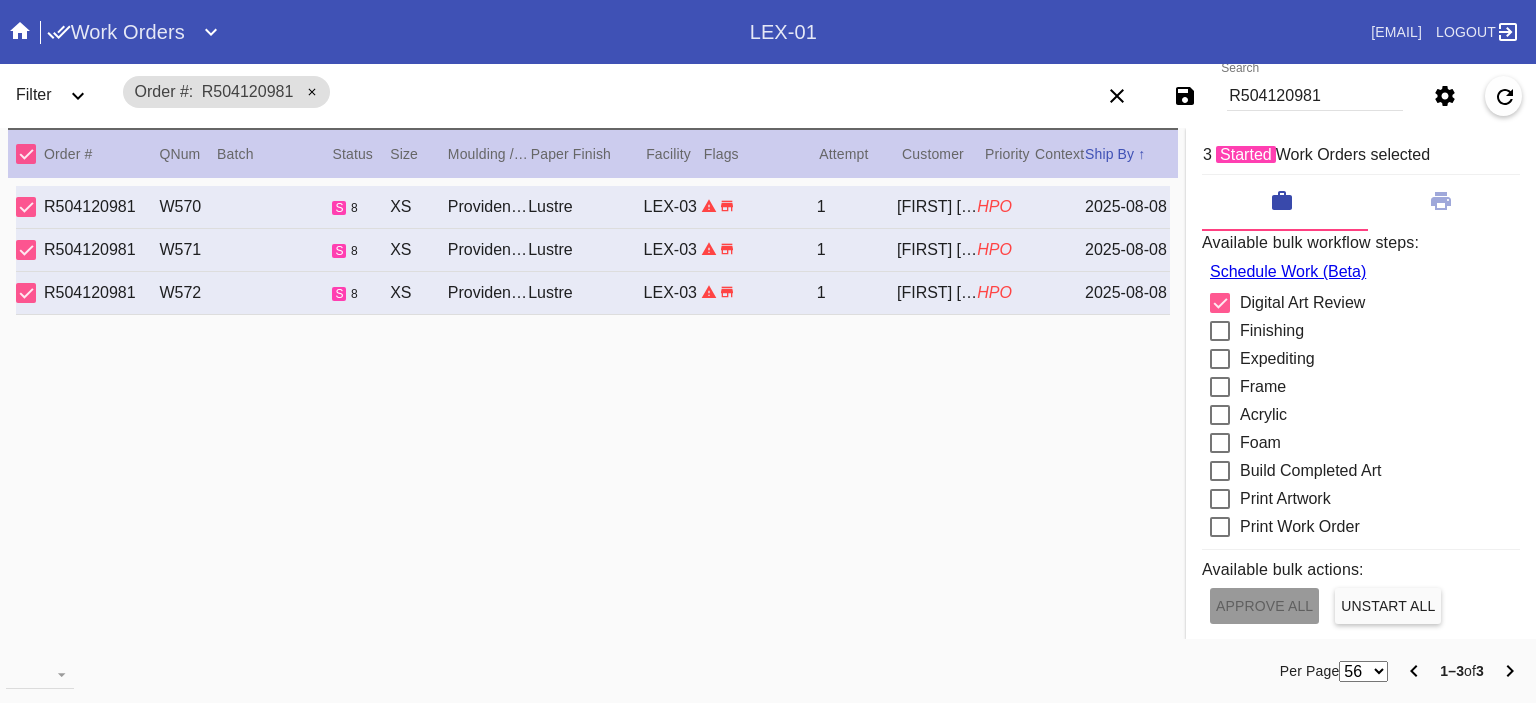 click at bounding box center (26, 154) 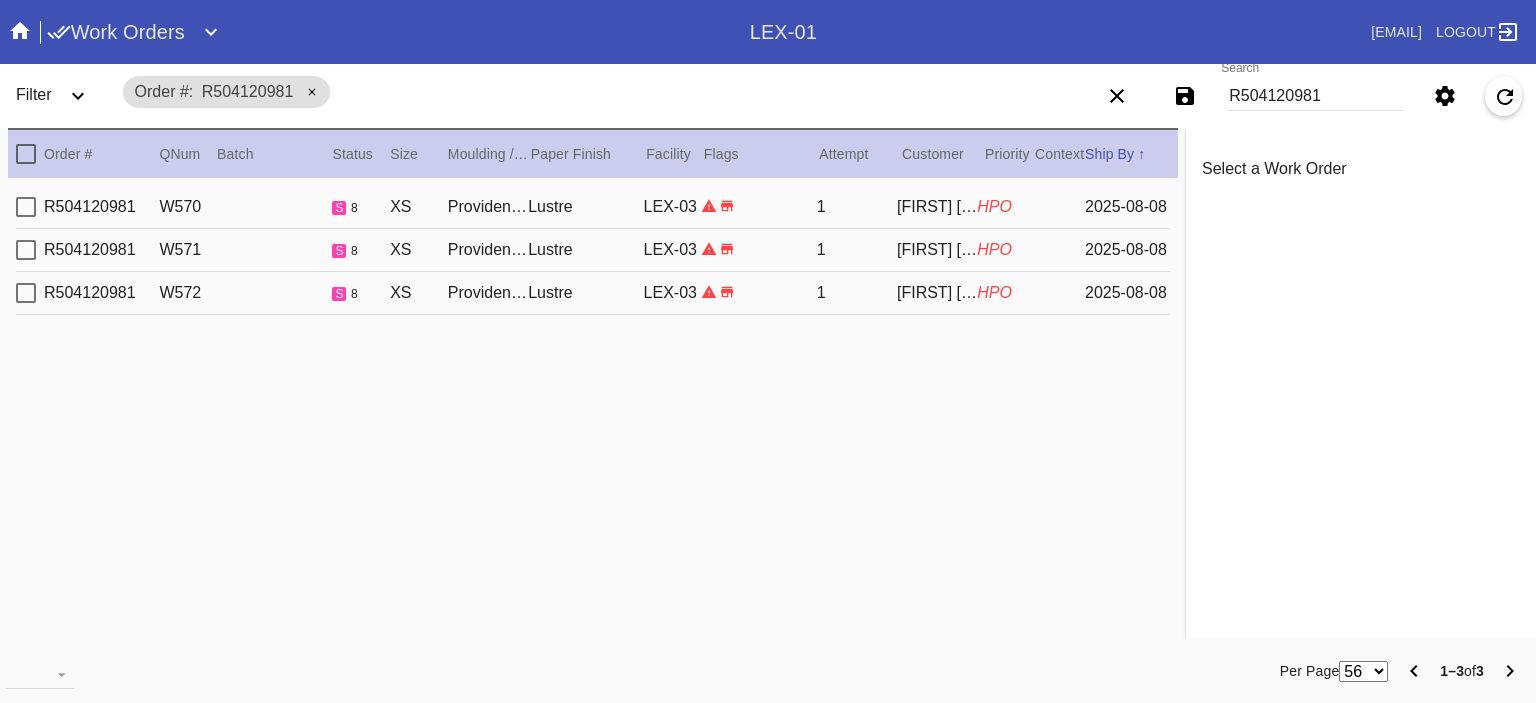 click on "1" at bounding box center [857, 207] 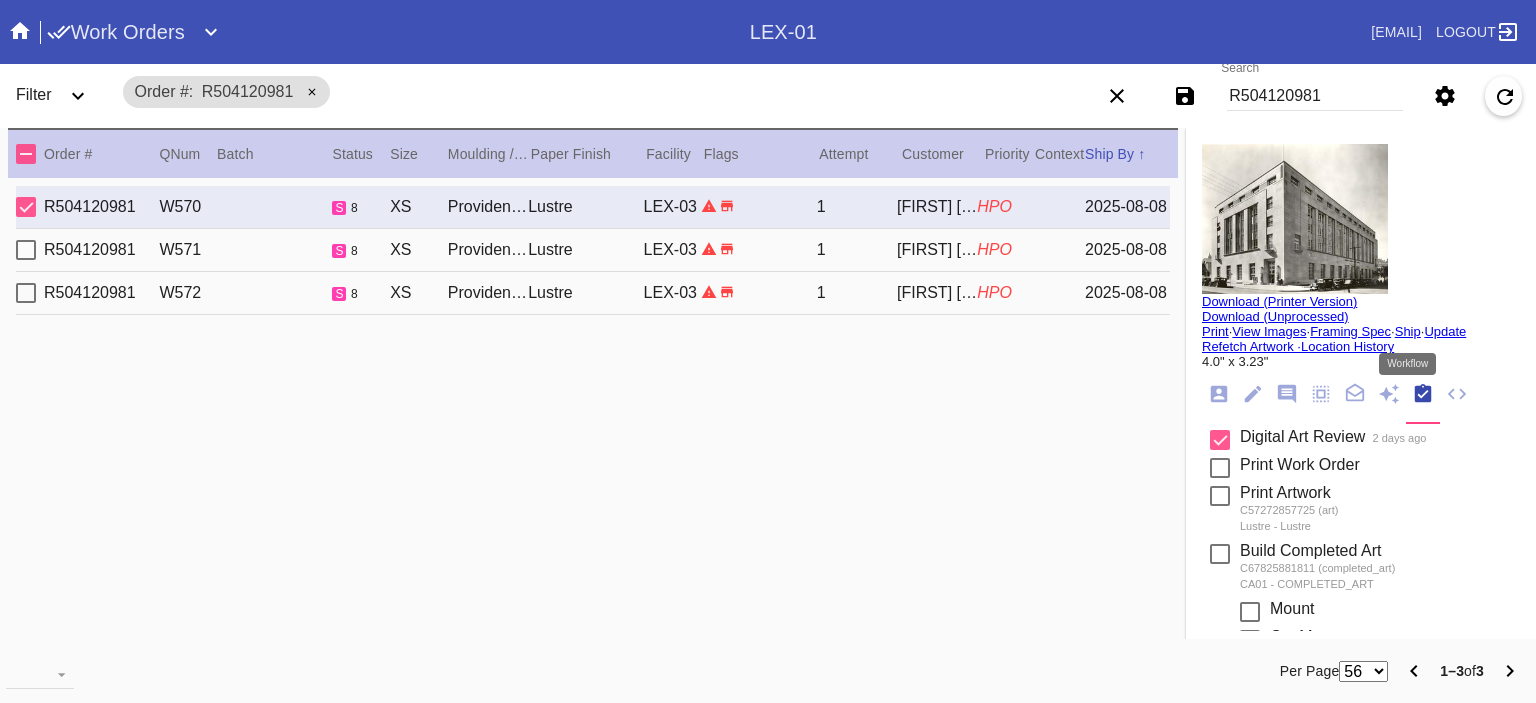 click 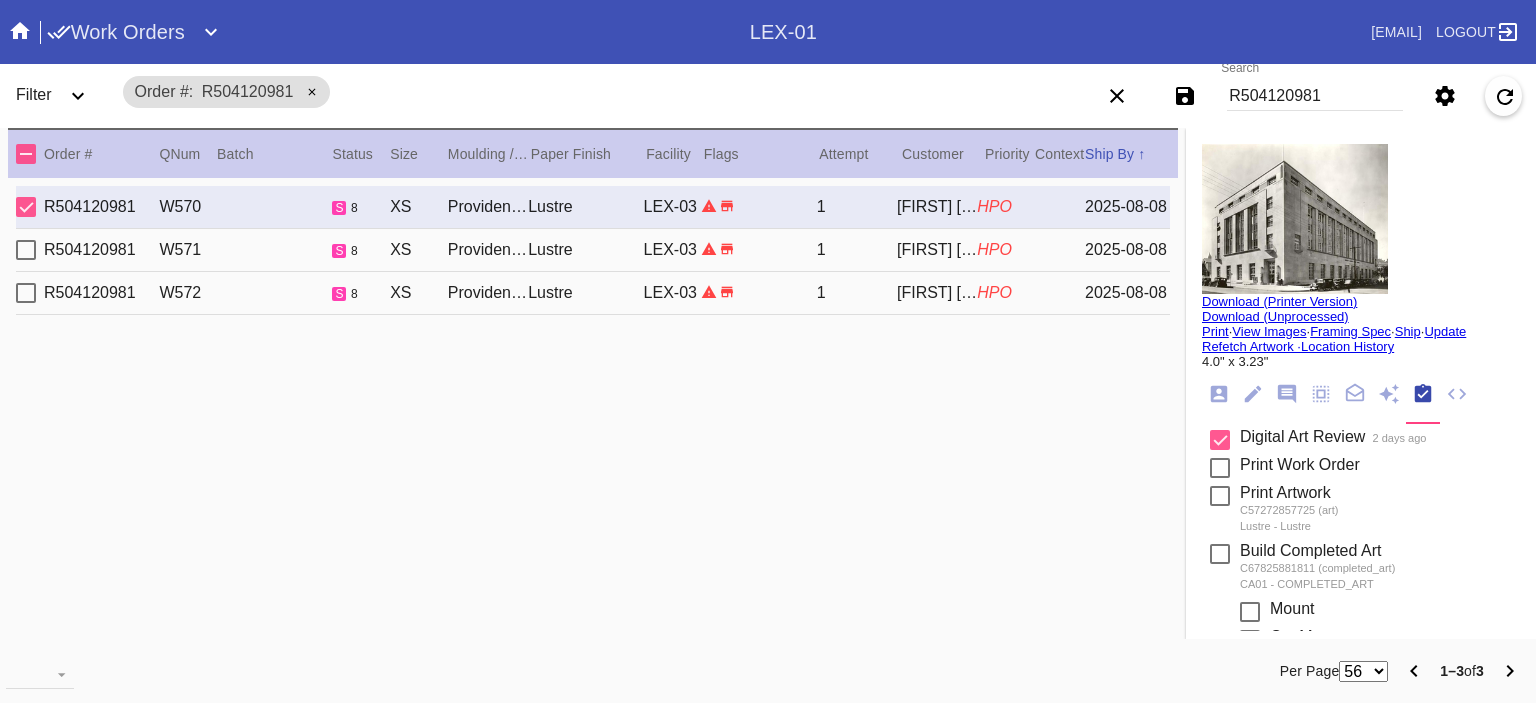 scroll, scrollTop: 557, scrollLeft: 0, axis: vertical 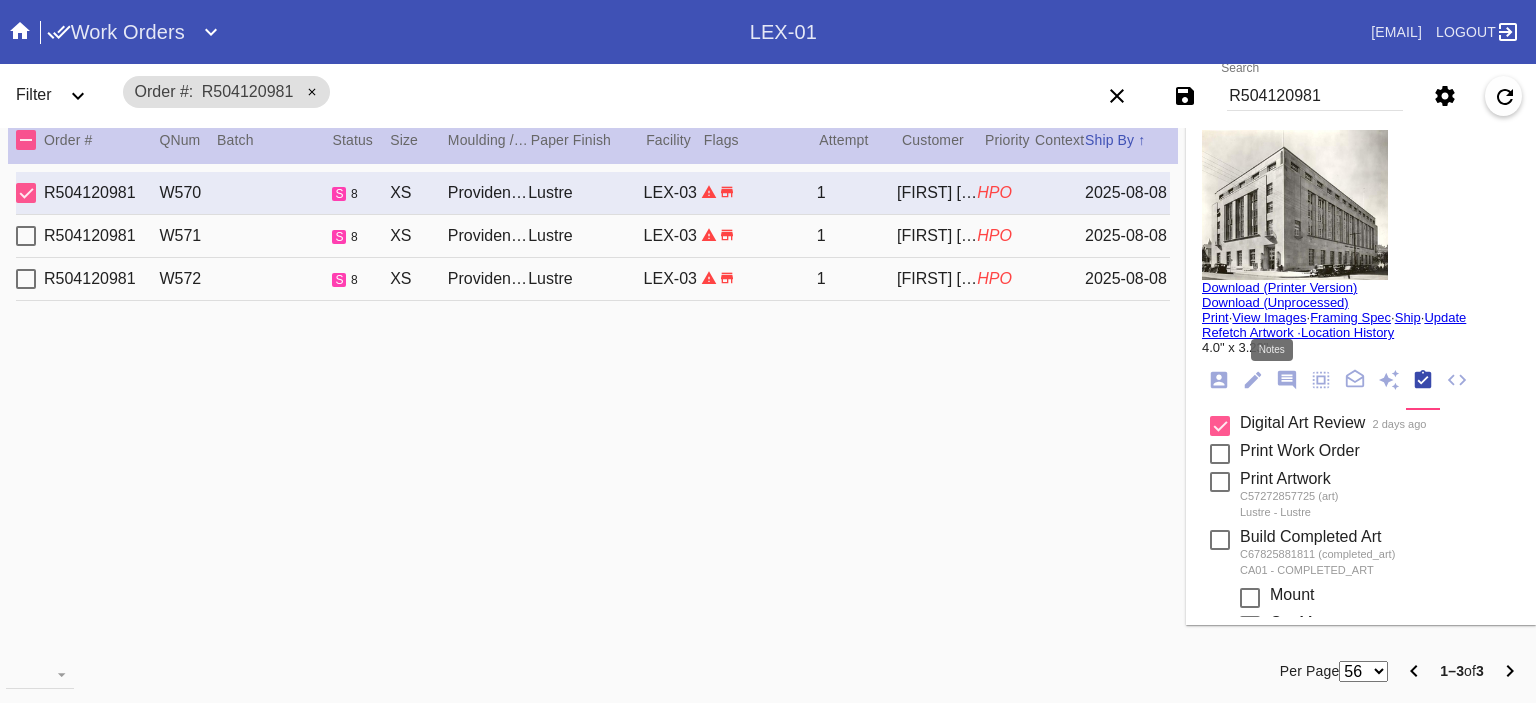 click 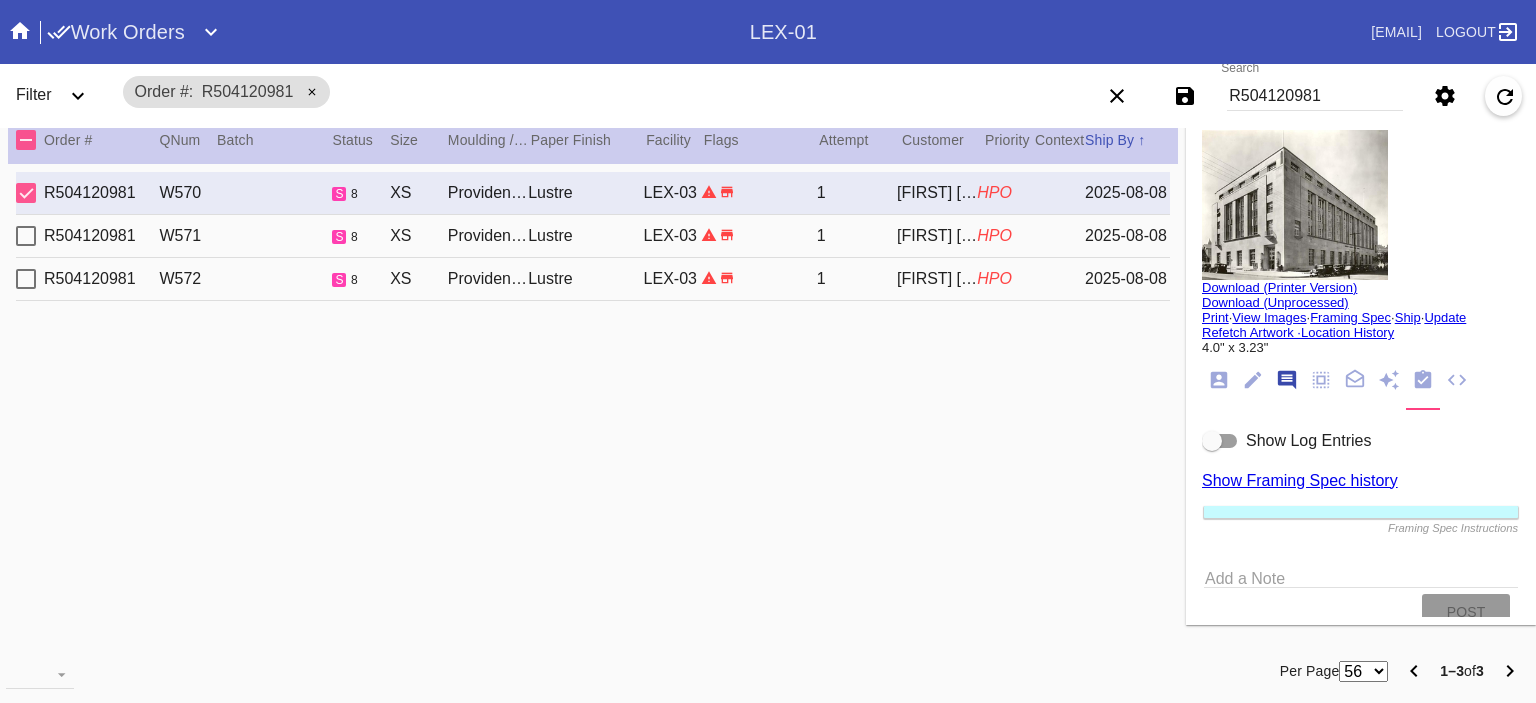 scroll, scrollTop: 123, scrollLeft: 0, axis: vertical 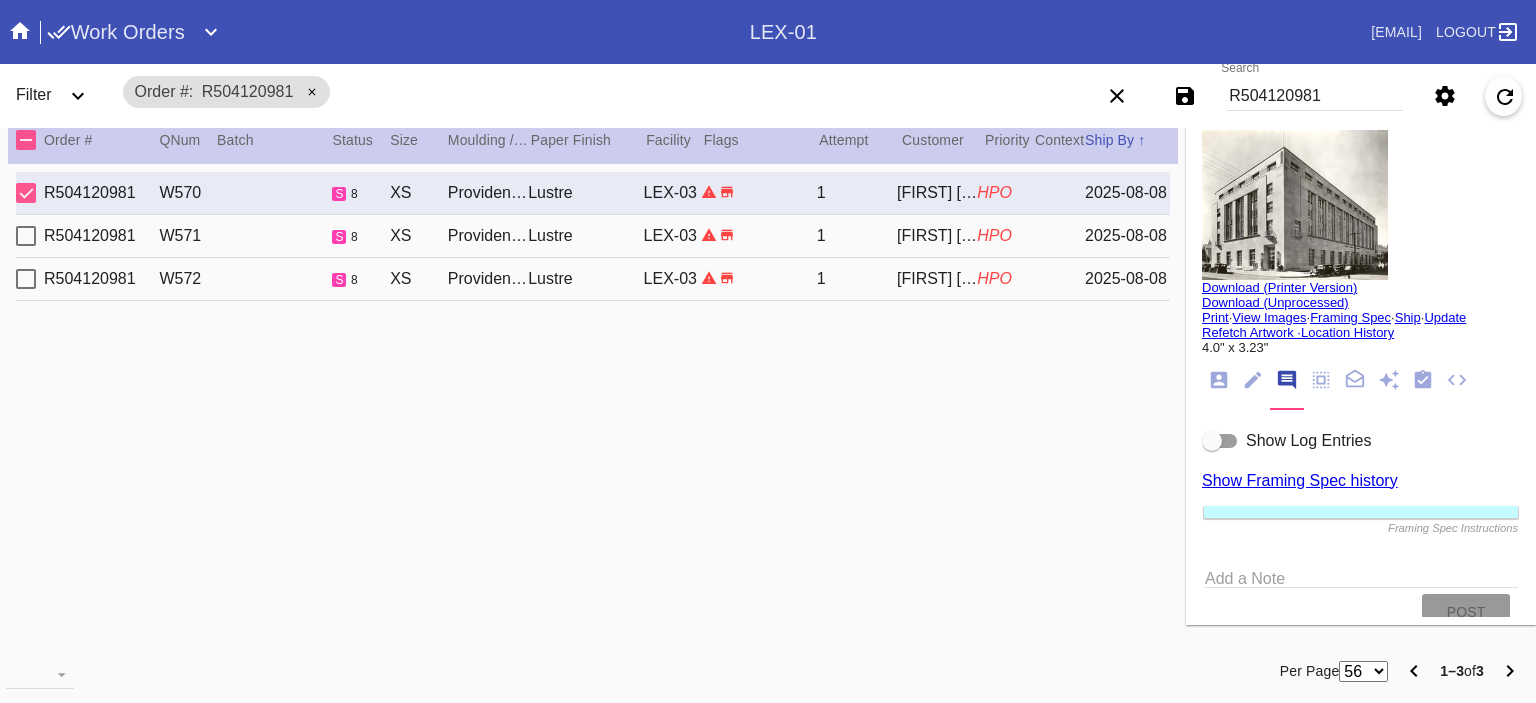 click at bounding box center (1212, 441) 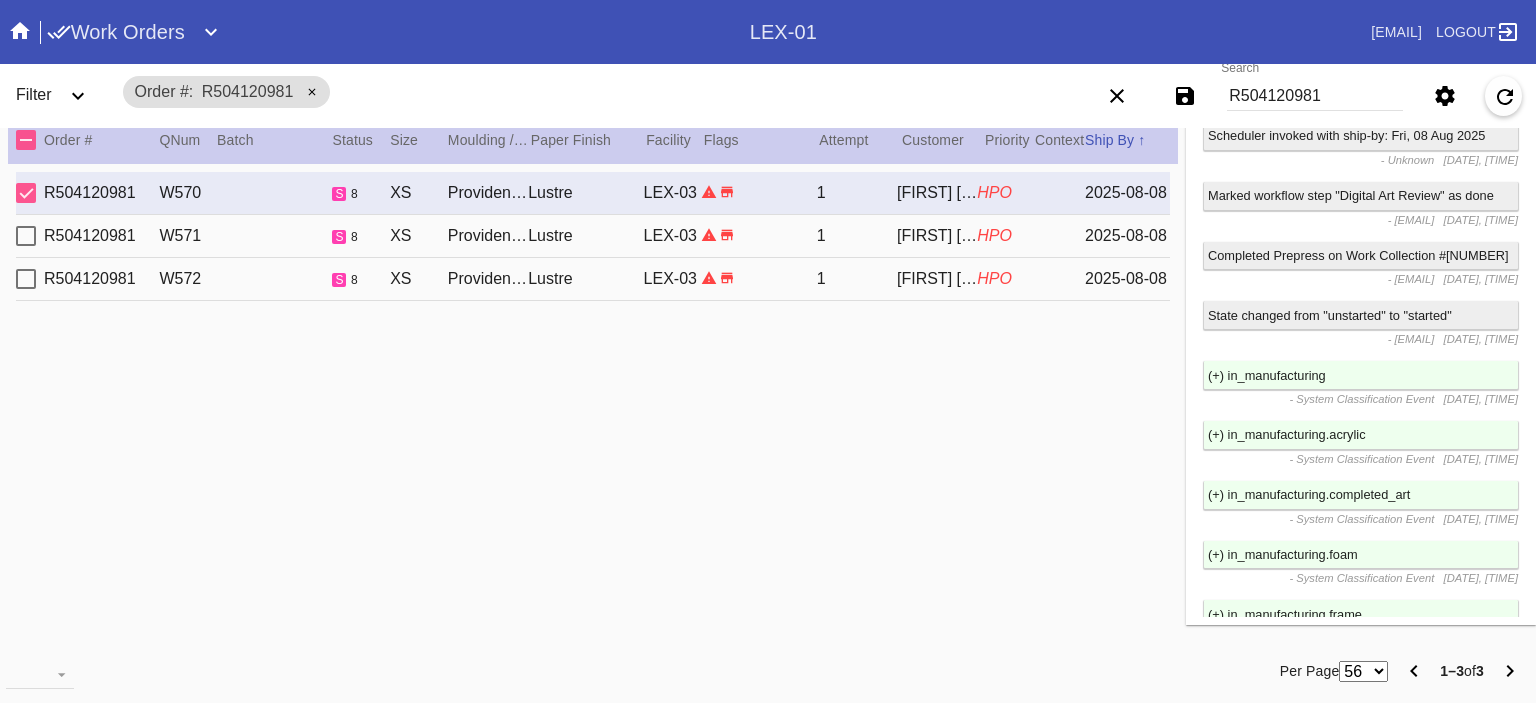scroll, scrollTop: 0, scrollLeft: 0, axis: both 